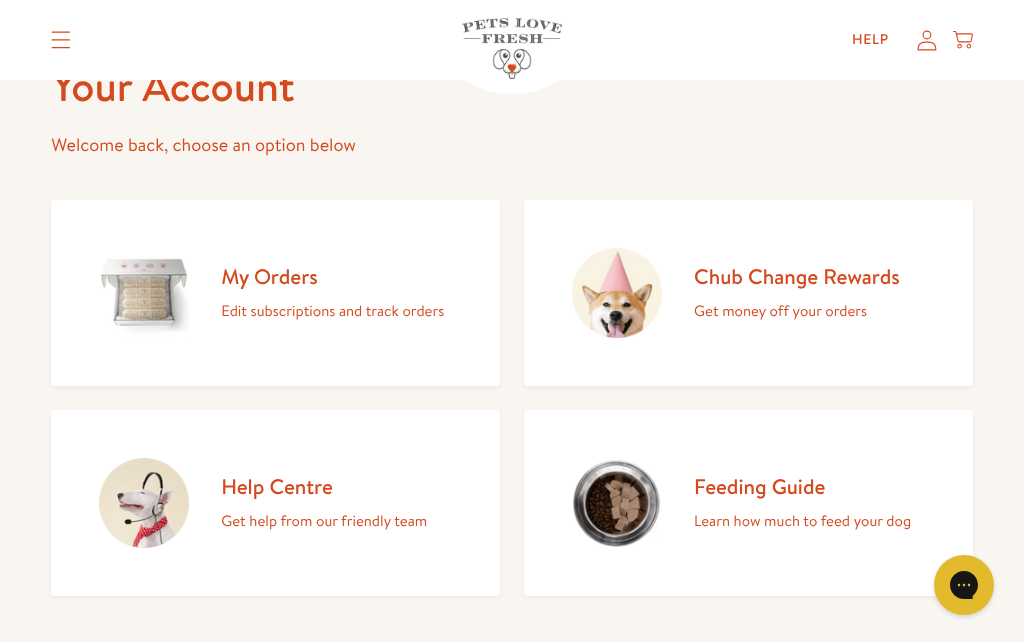scroll, scrollTop: 135, scrollLeft: 0, axis: vertical 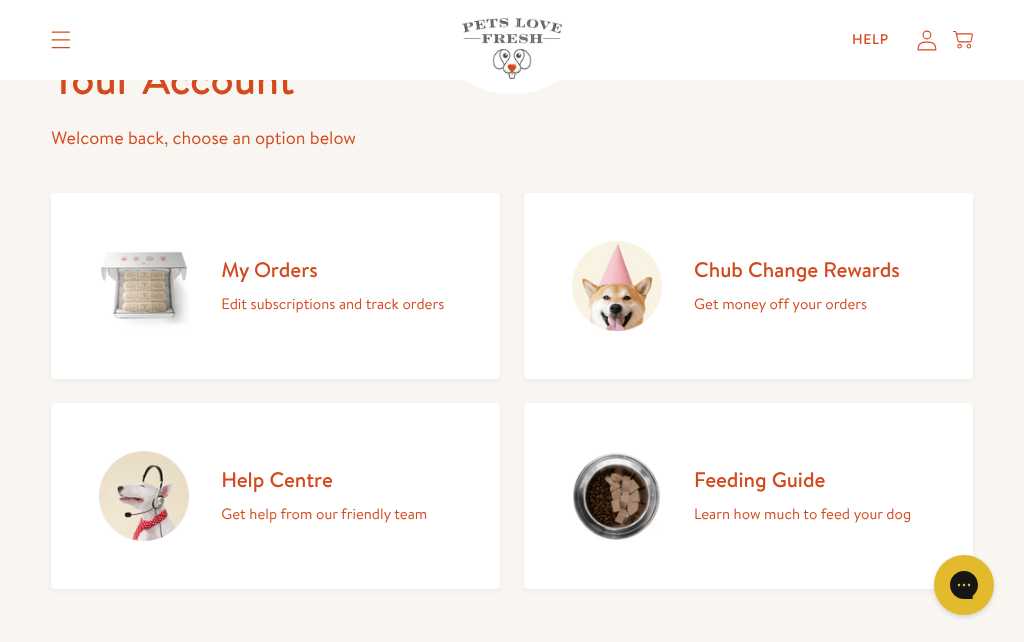 click on "Chub Change Rewards" at bounding box center [797, 269] 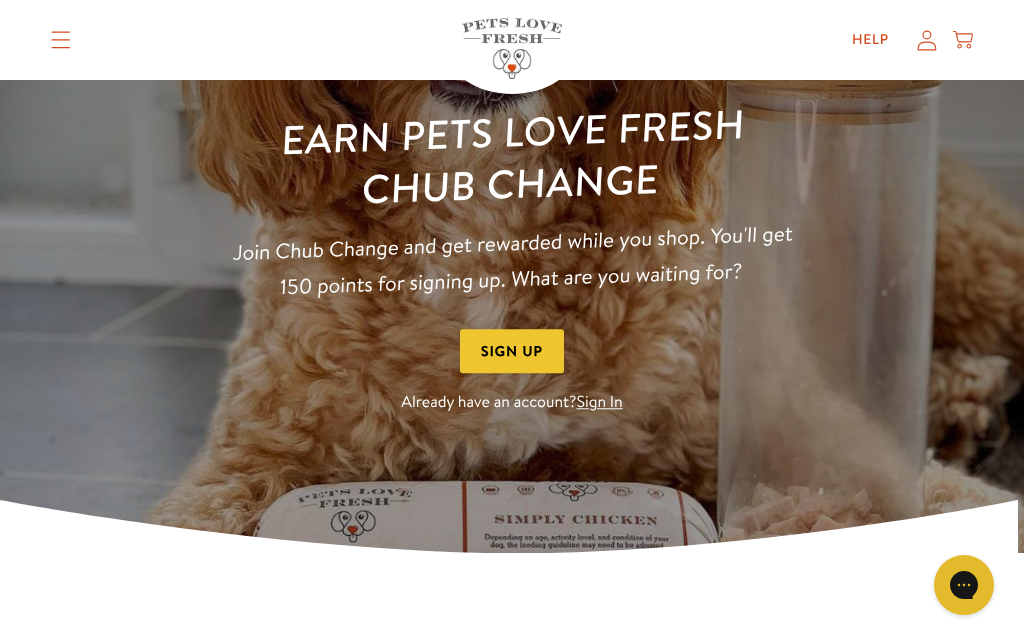scroll, scrollTop: 173, scrollLeft: 0, axis: vertical 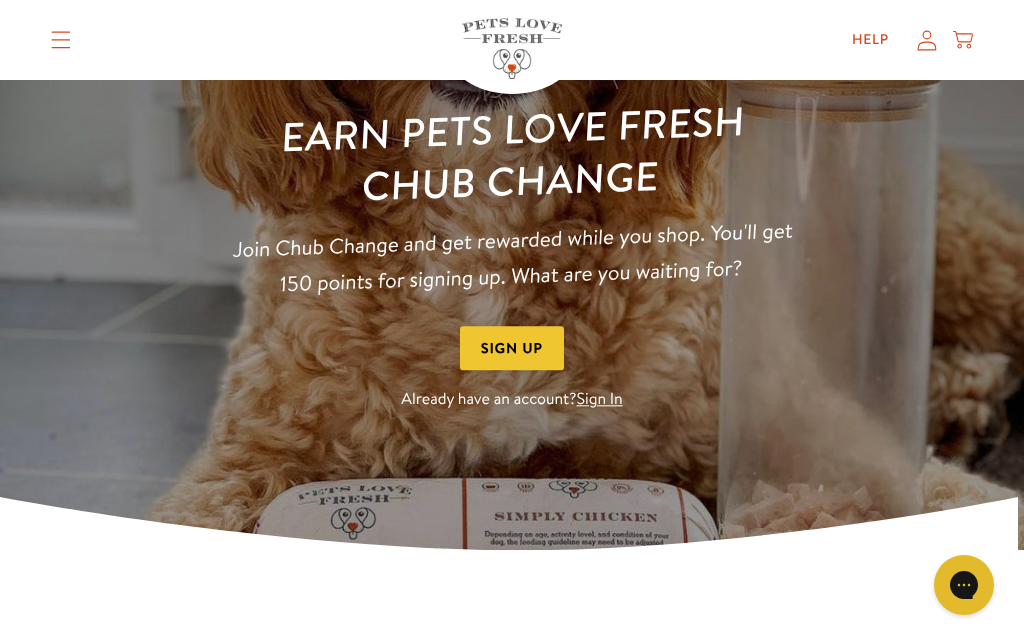 click on "Sign In" at bounding box center [600, 400] 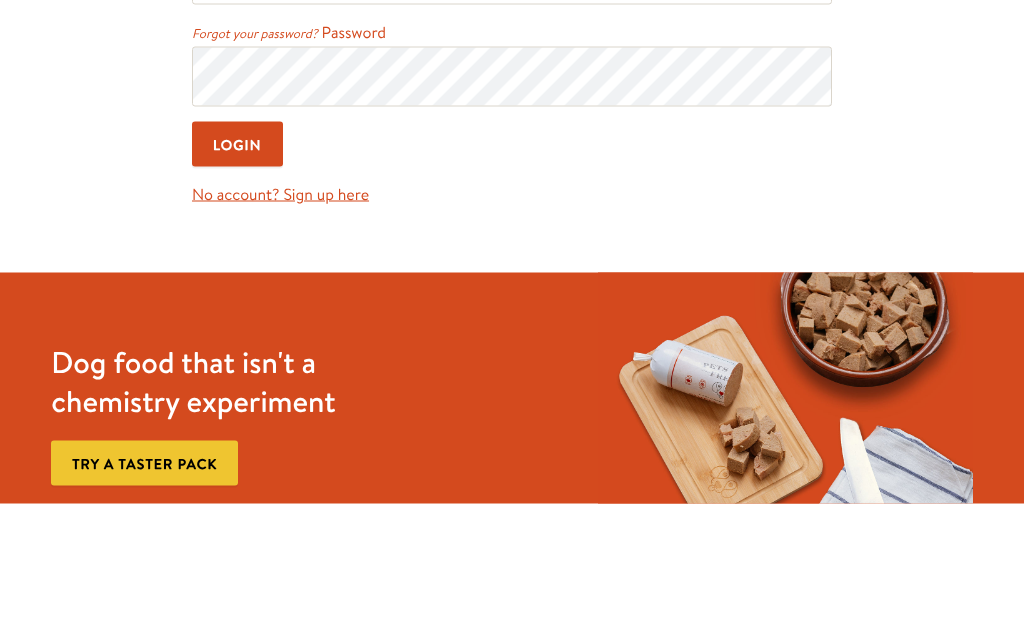 scroll, scrollTop: 0, scrollLeft: 0, axis: both 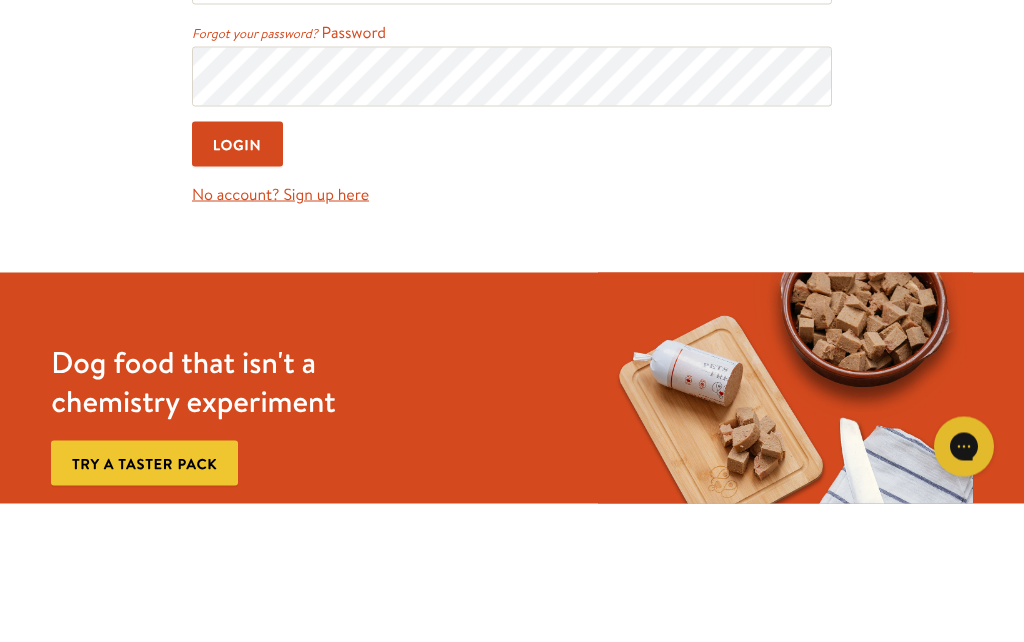 click on "Email" at bounding box center [512, 115] 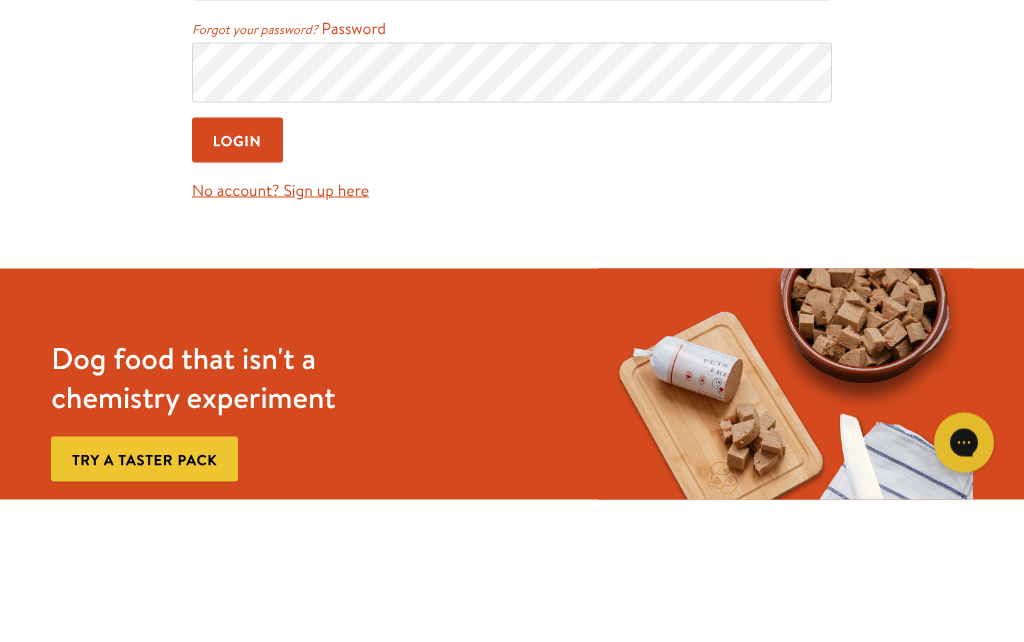 type on "[USERNAME]@[DOMAIN]" 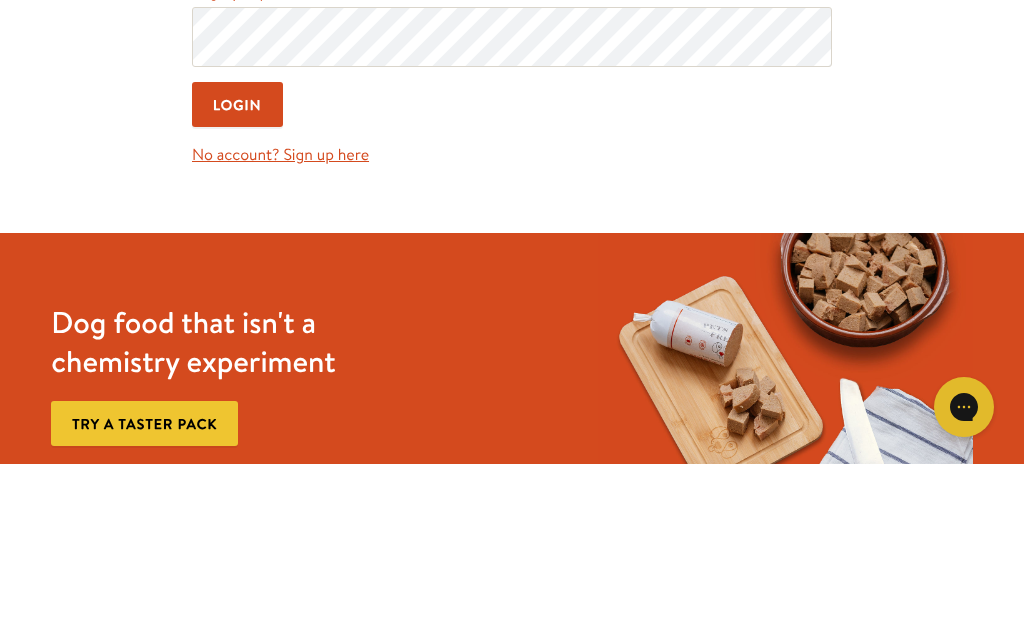 click on "Login" at bounding box center [237, 282] 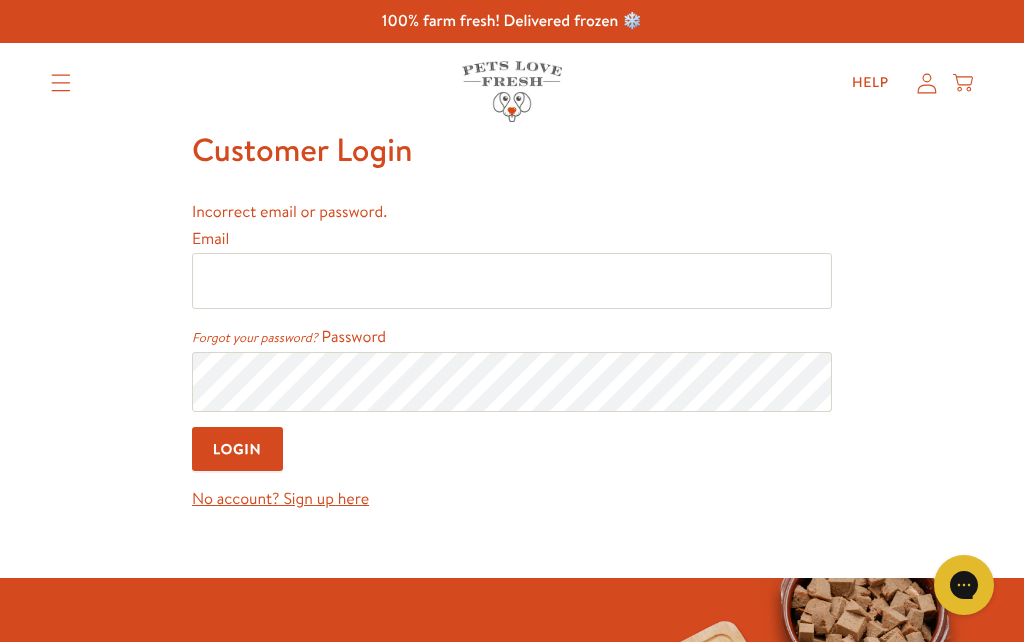 scroll, scrollTop: 0, scrollLeft: 0, axis: both 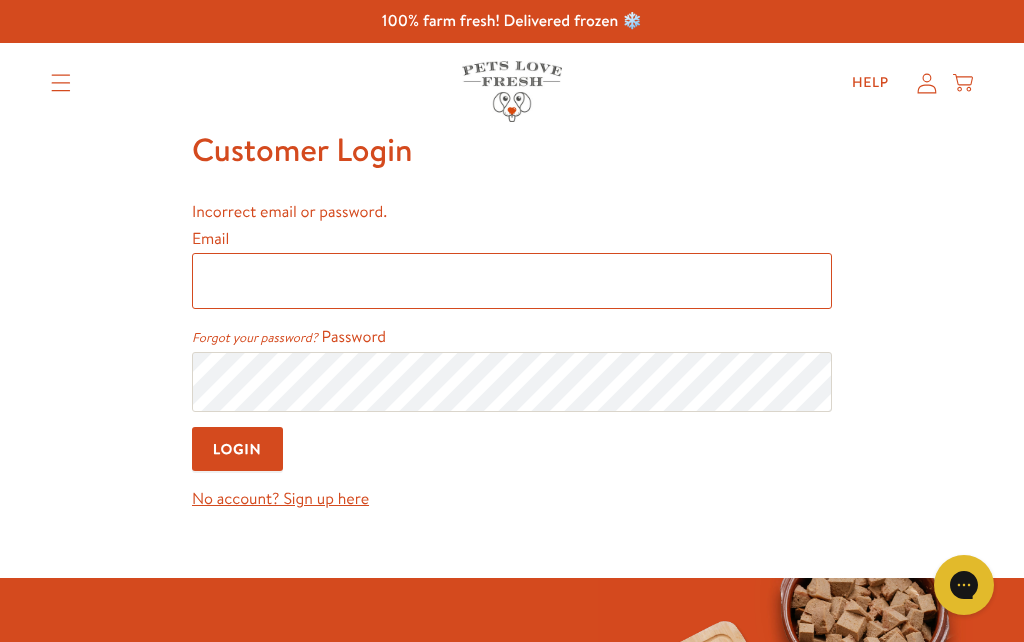 click on "Email" at bounding box center (512, 281) 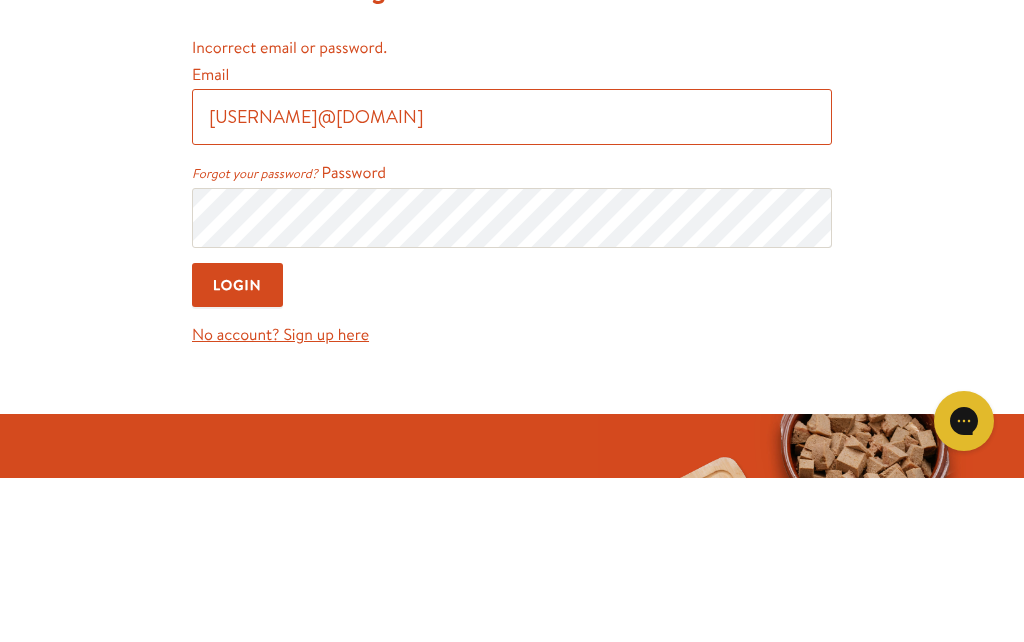 type on "[USERNAME]@[DOMAIN]" 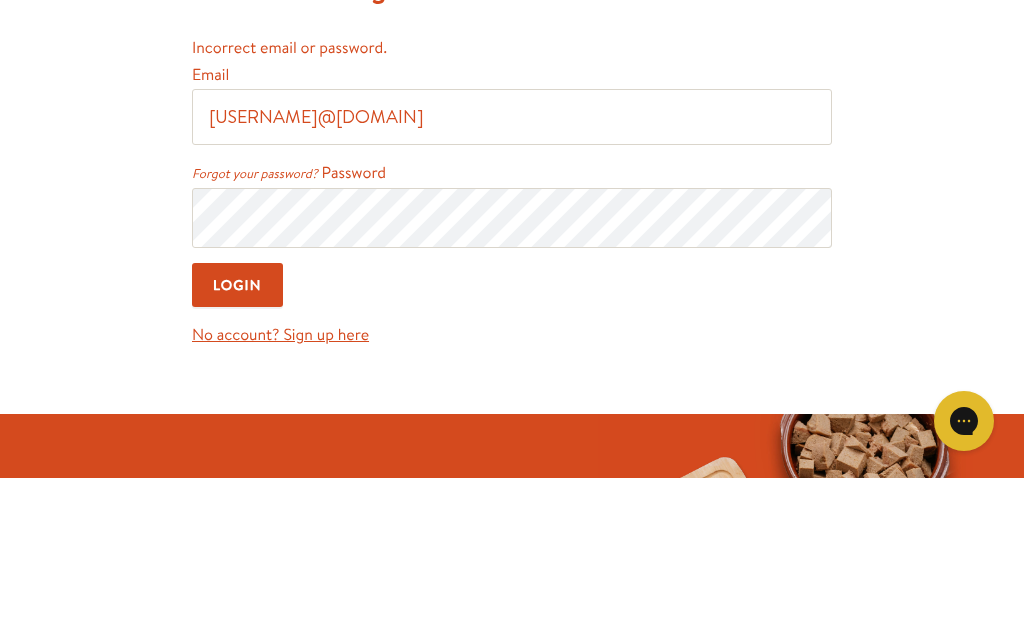 click on "Login" at bounding box center (237, 449) 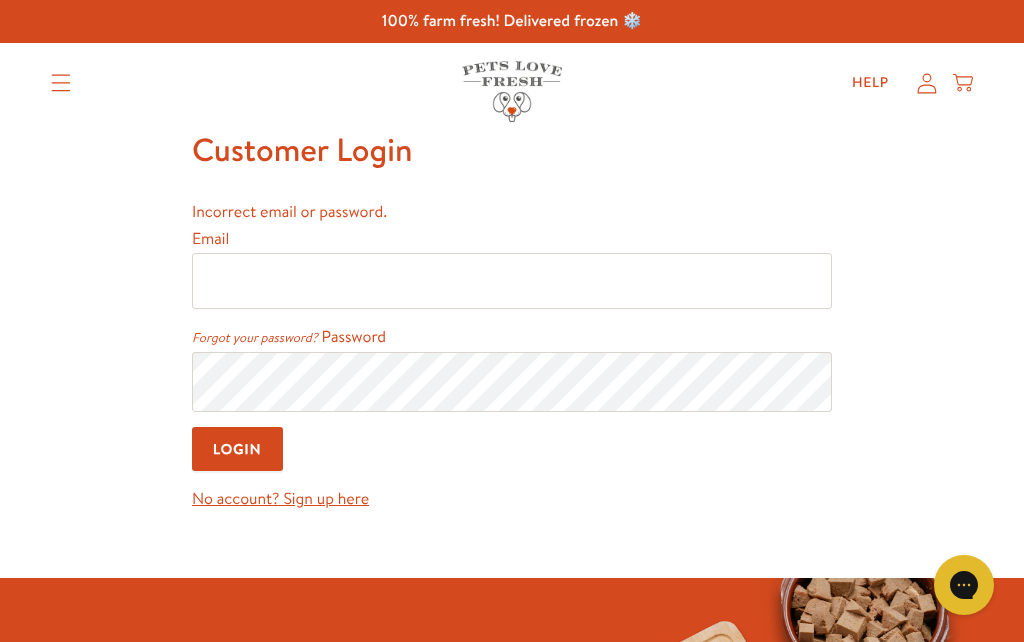 scroll, scrollTop: 0, scrollLeft: 0, axis: both 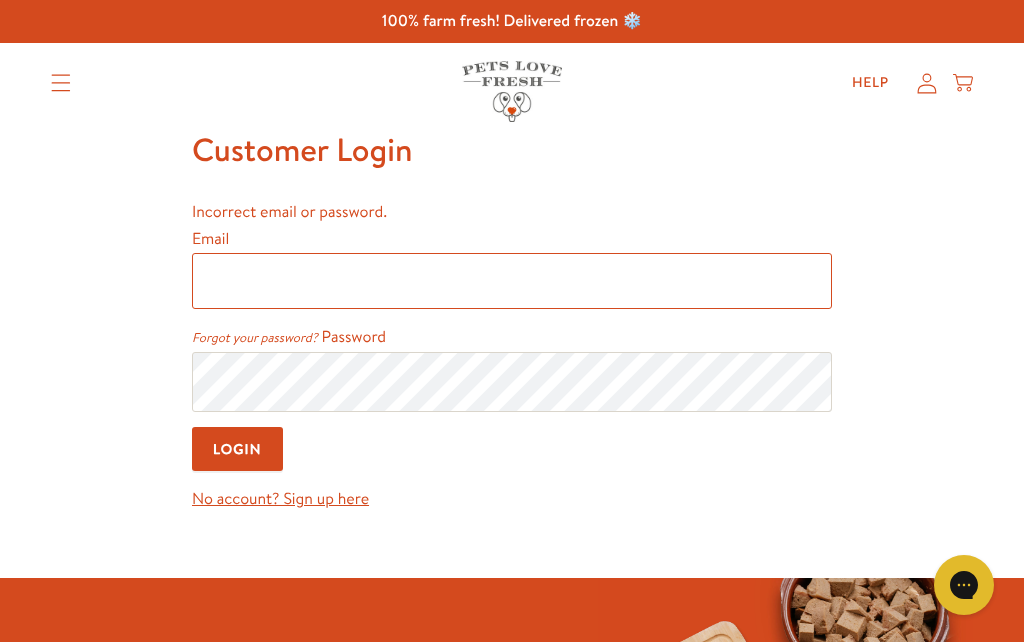 click on "Email" at bounding box center (512, 281) 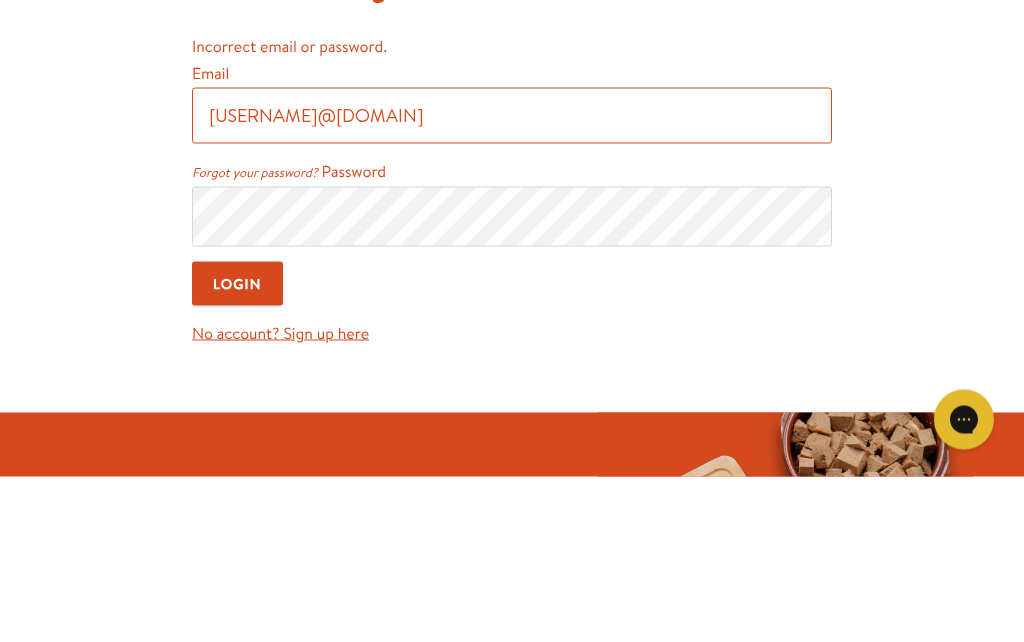 type on "[USERNAME]@[DOMAIN]" 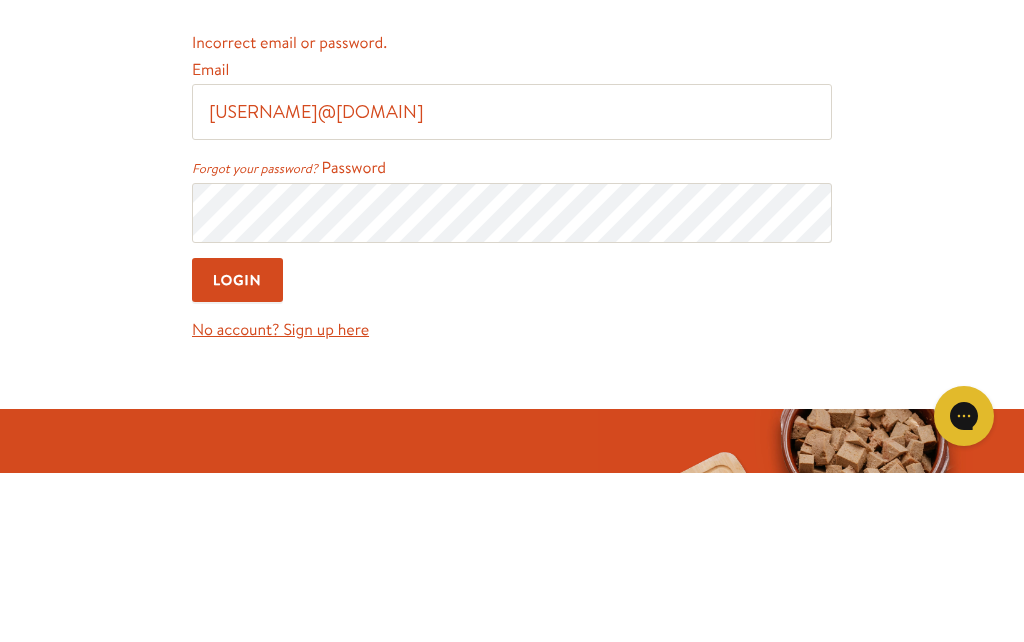 click on "Forgot your password?" at bounding box center (255, 338) 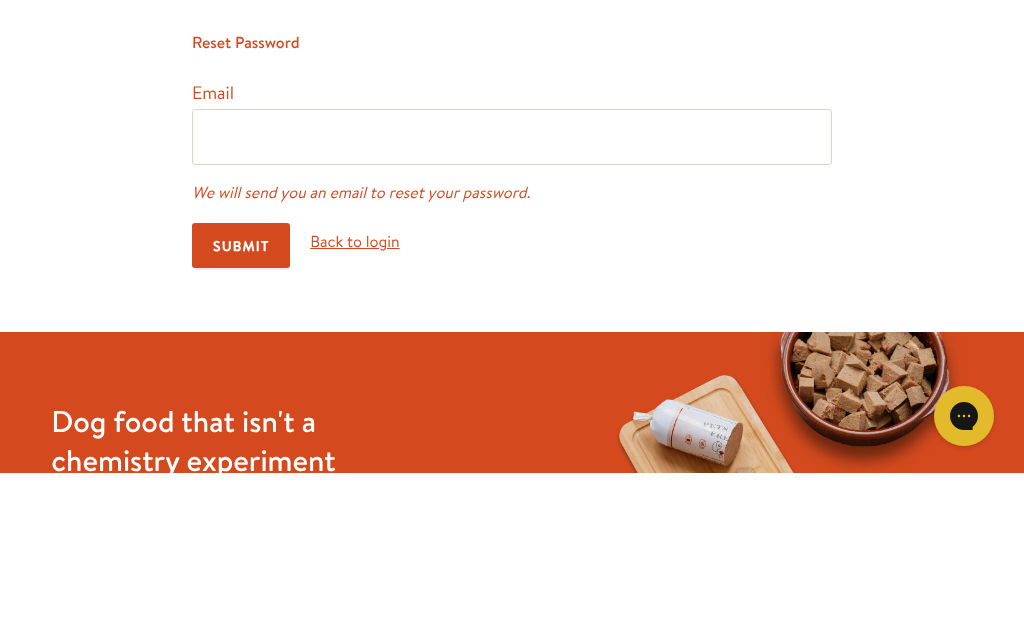 scroll, scrollTop: 2, scrollLeft: 0, axis: vertical 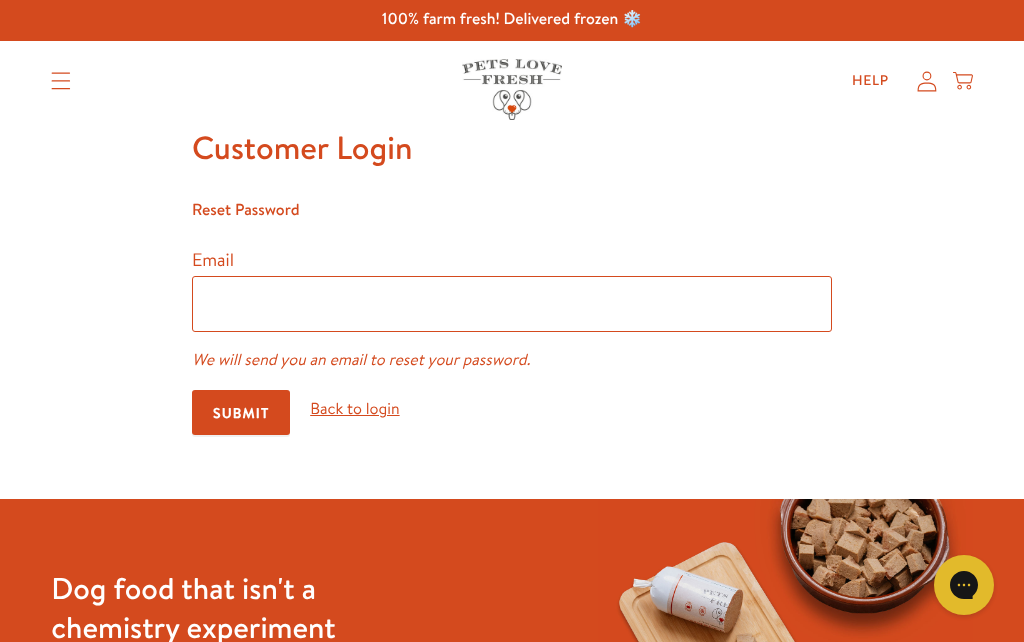 click at bounding box center [512, 304] 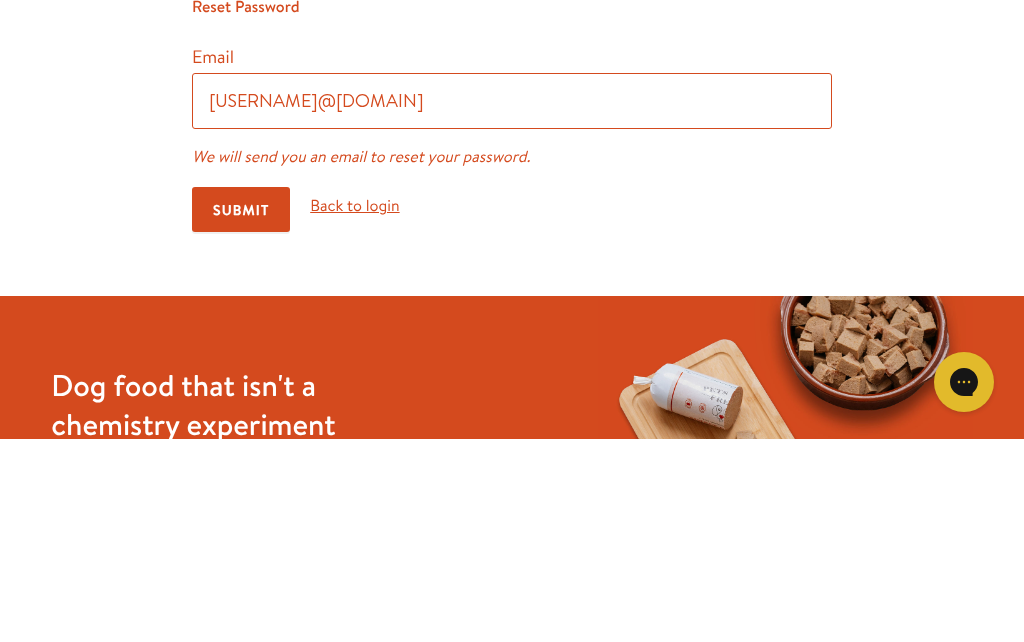 type on "sueandharrypotter@gmail.com" 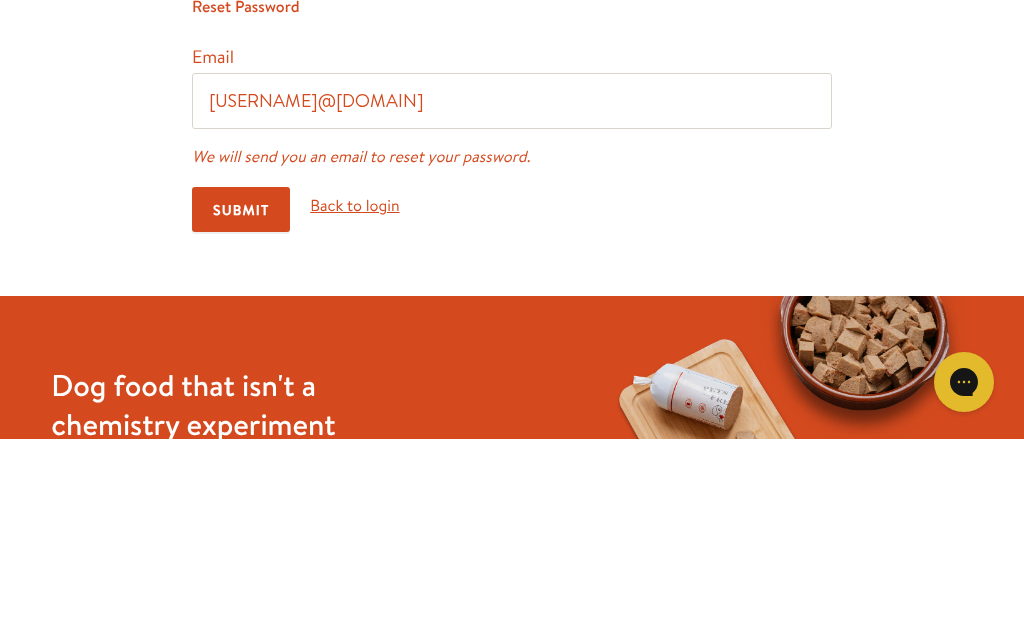 click on "Submit" at bounding box center (241, 412) 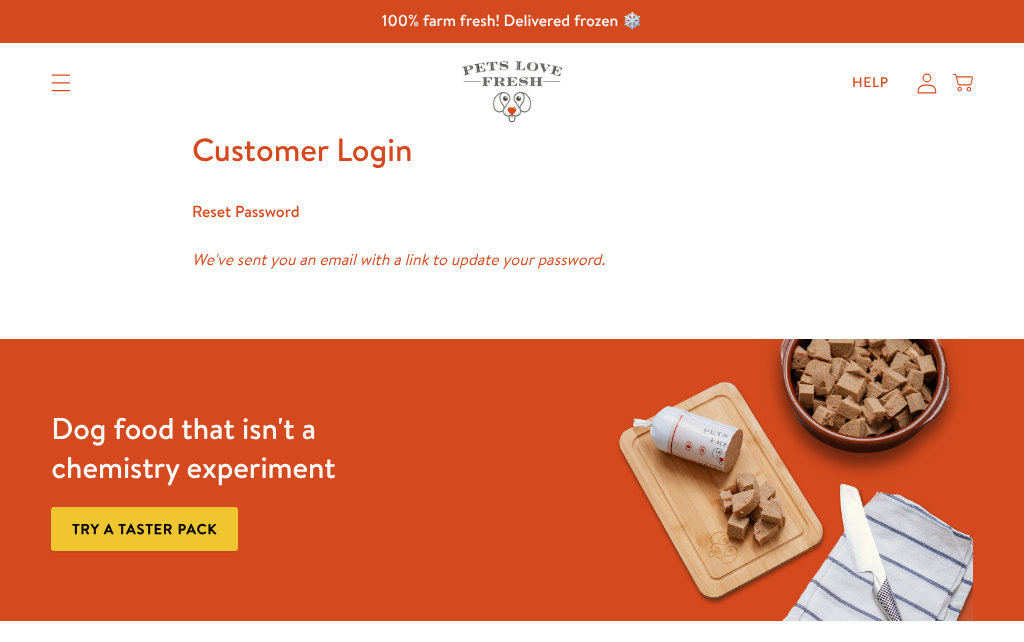 scroll, scrollTop: 0, scrollLeft: 0, axis: both 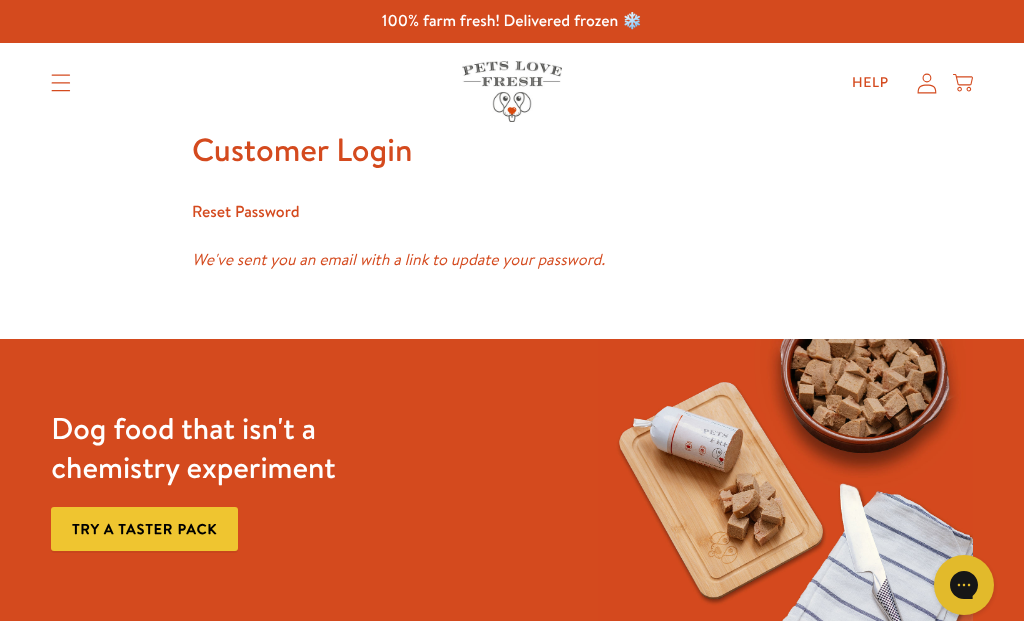 click 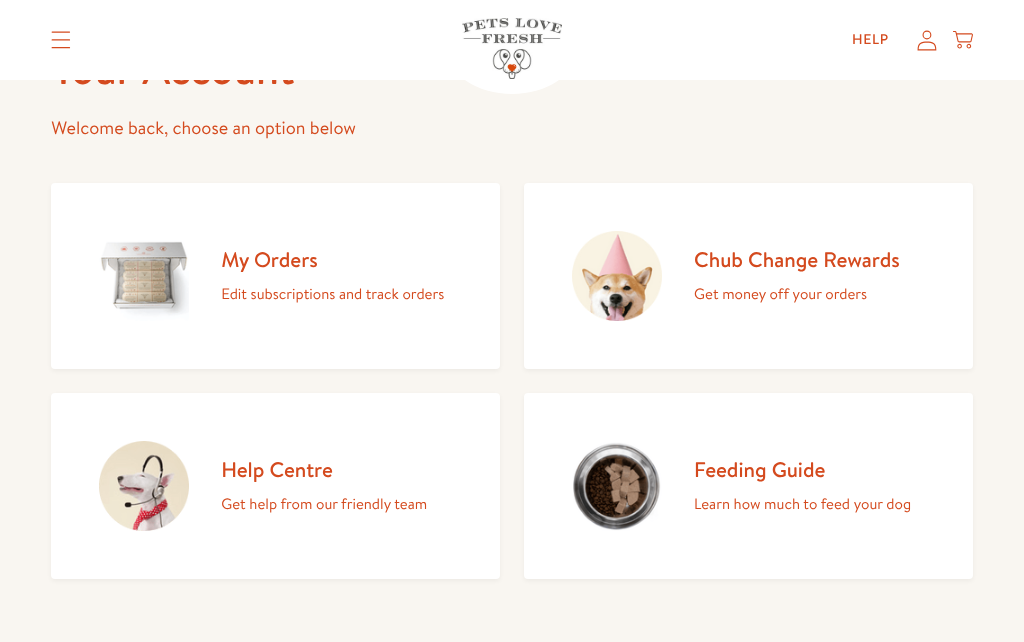 scroll, scrollTop: 0, scrollLeft: 0, axis: both 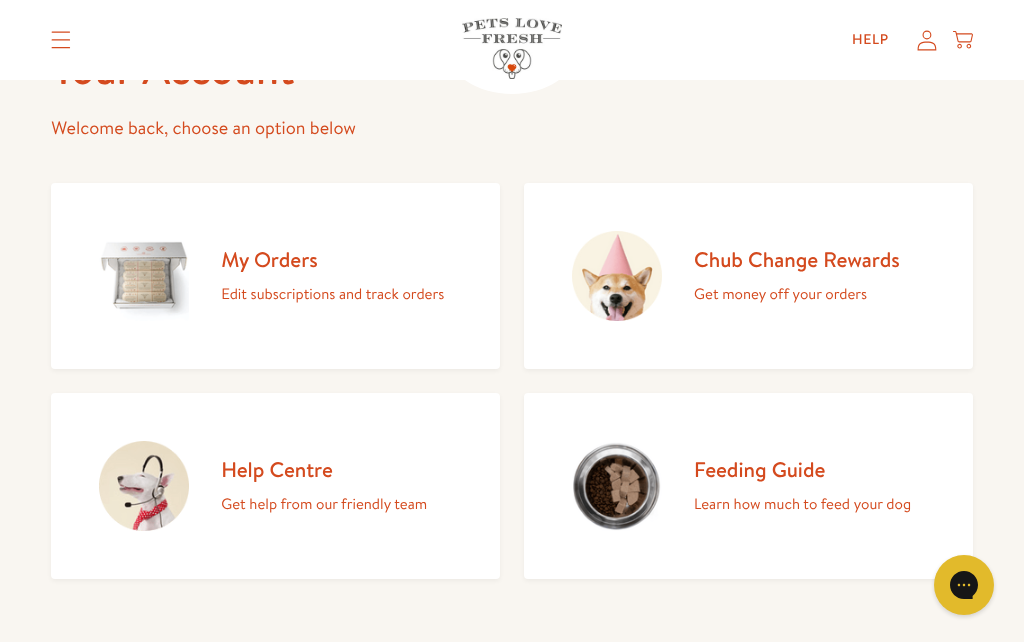 click on "Chub Change Rewards" at bounding box center (797, 259) 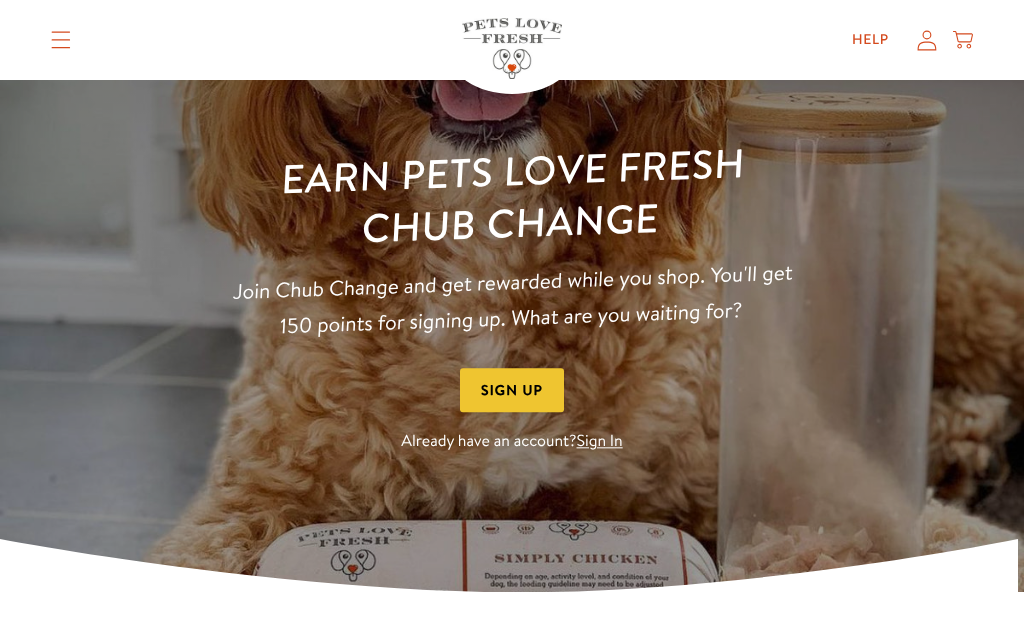 scroll, scrollTop: 0, scrollLeft: 0, axis: both 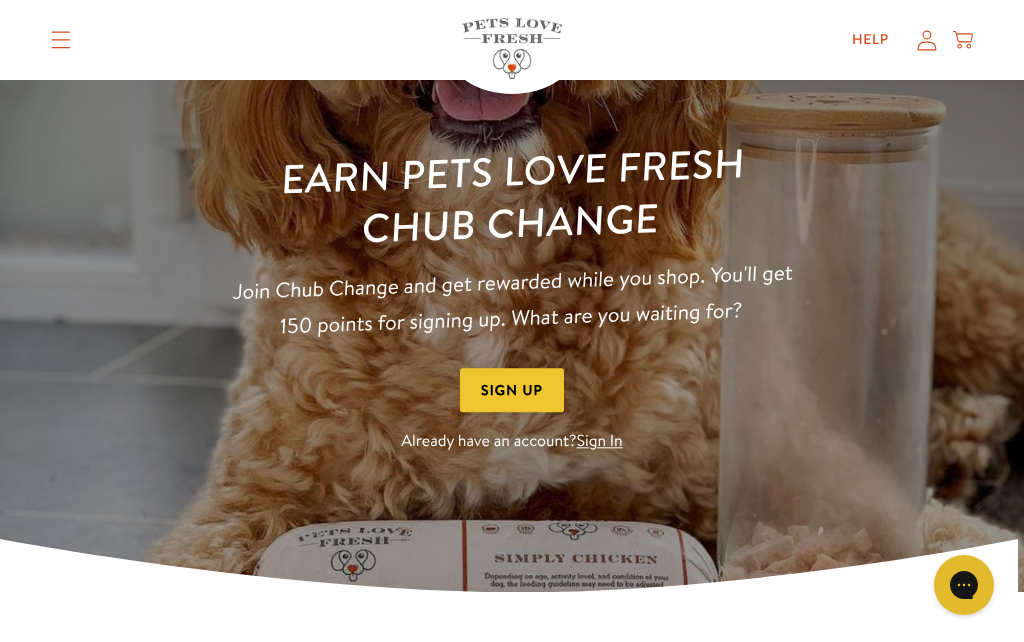 click on "Sign In" at bounding box center (600, 442) 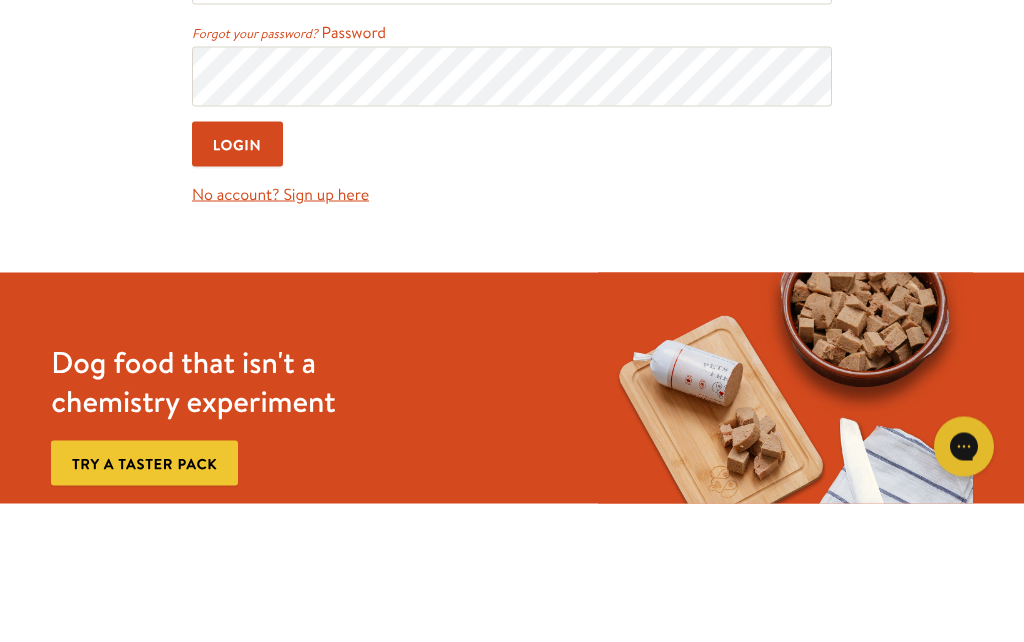scroll, scrollTop: 0, scrollLeft: 0, axis: both 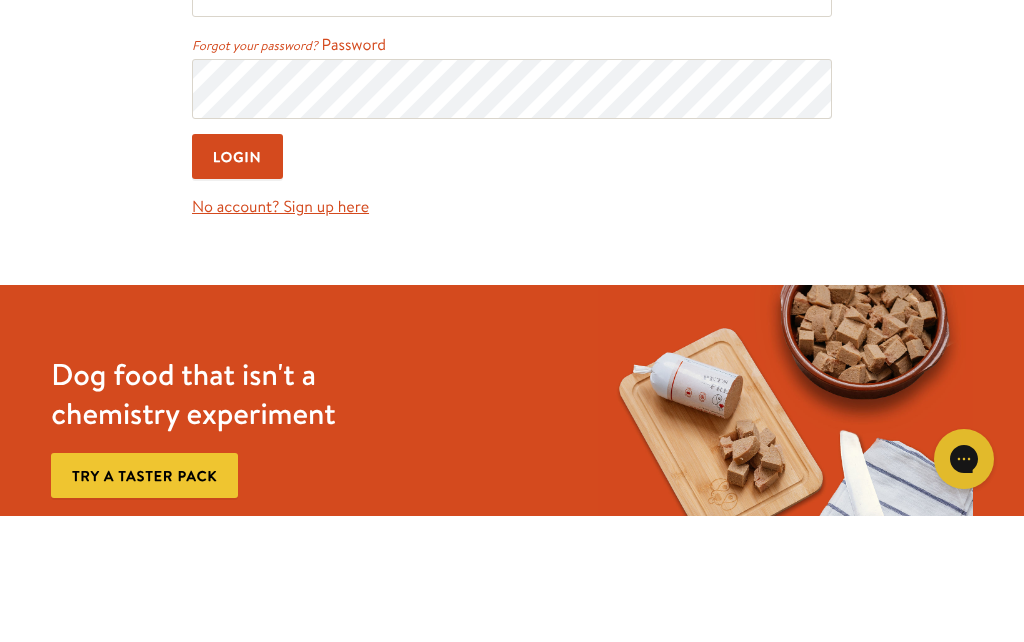 type on "sueandharrypotter@gmail.com" 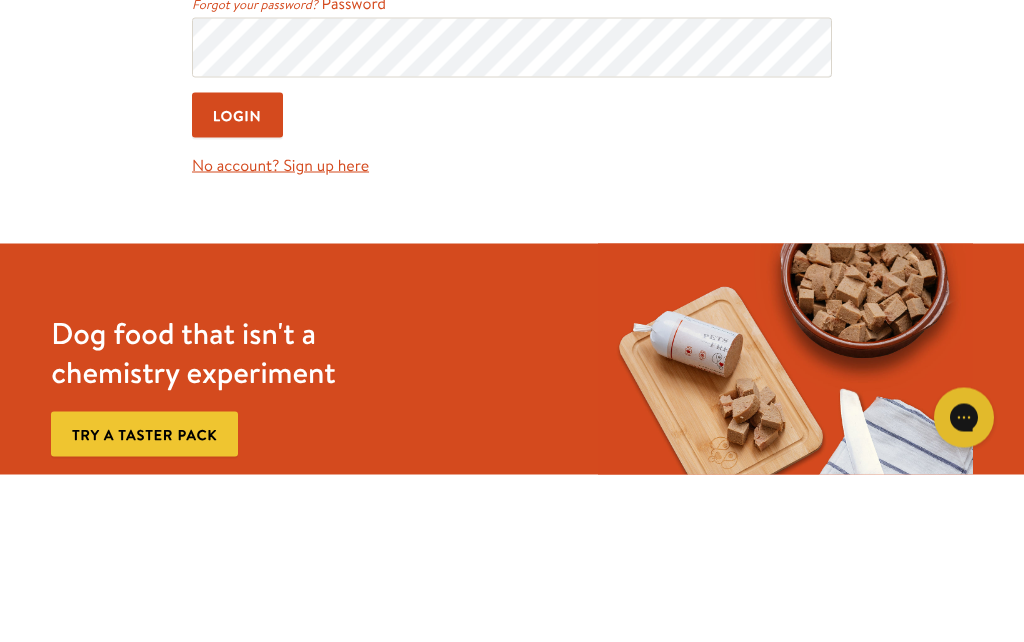 click on "Login" at bounding box center [237, 282] 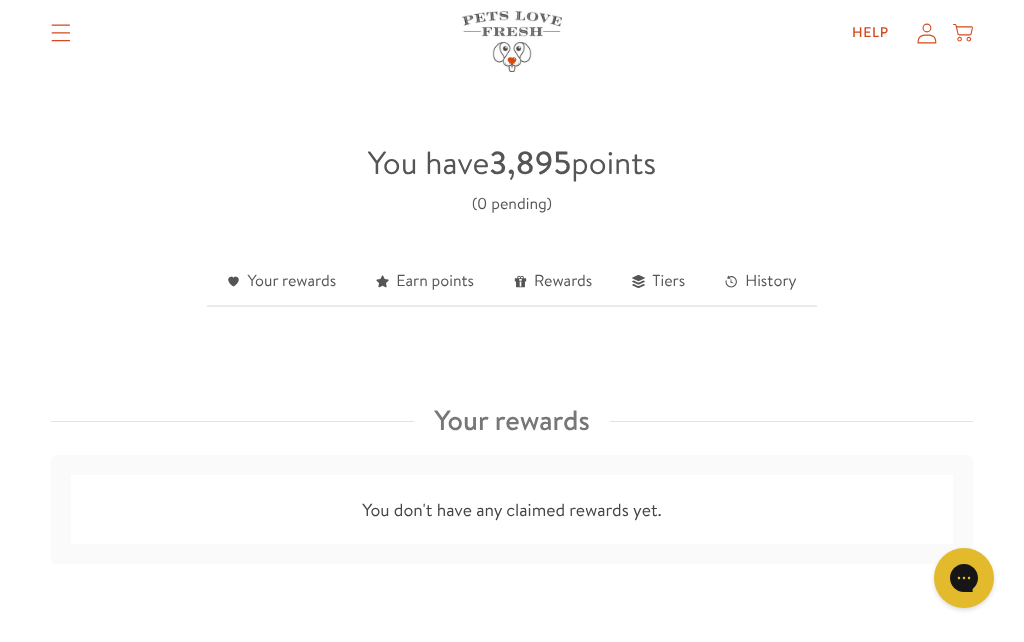 scroll, scrollTop: 488, scrollLeft: 0, axis: vertical 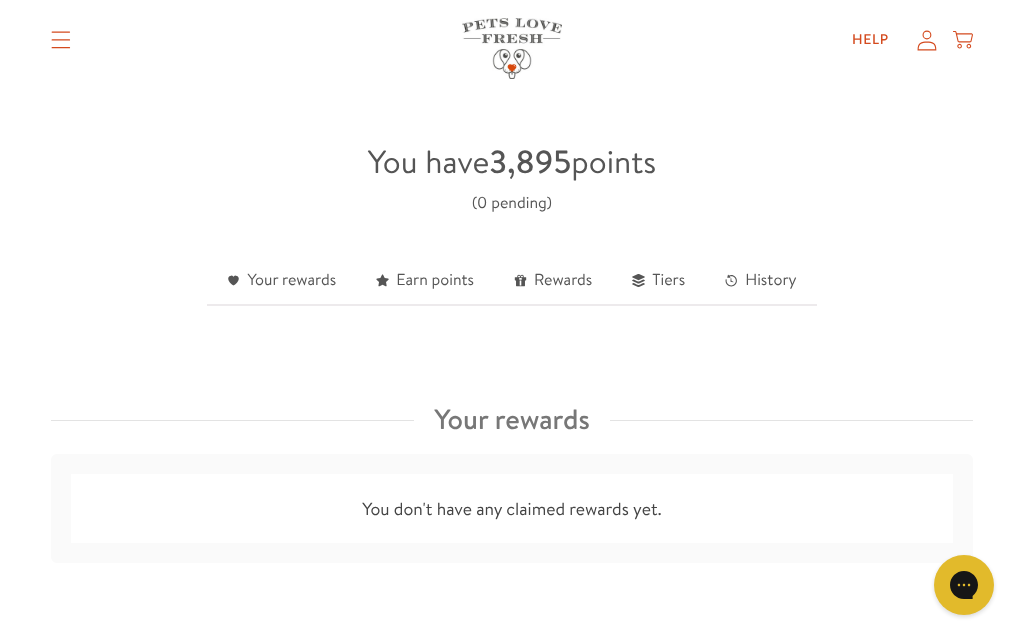 click on "You don't have any claimed rewards yet." at bounding box center (512, 509) 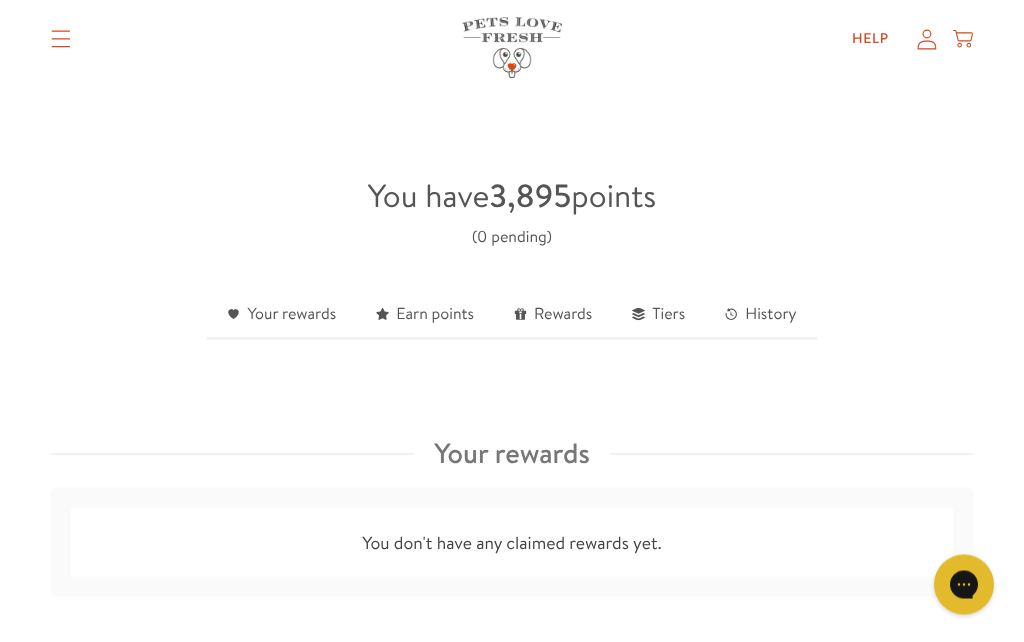 scroll, scrollTop: 429, scrollLeft: 0, axis: vertical 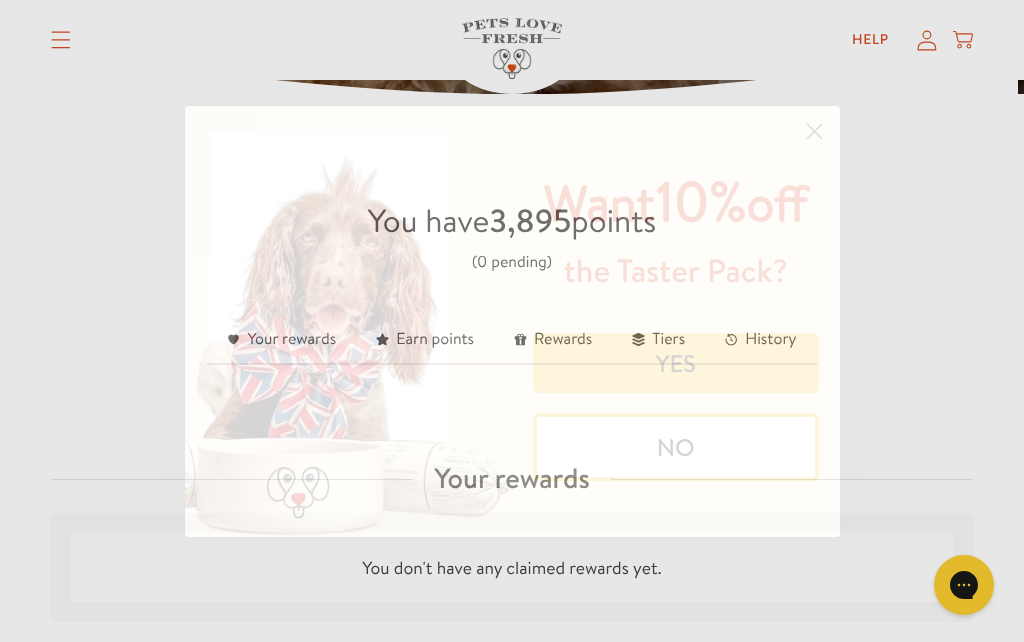 click on "NO" at bounding box center [676, 447] 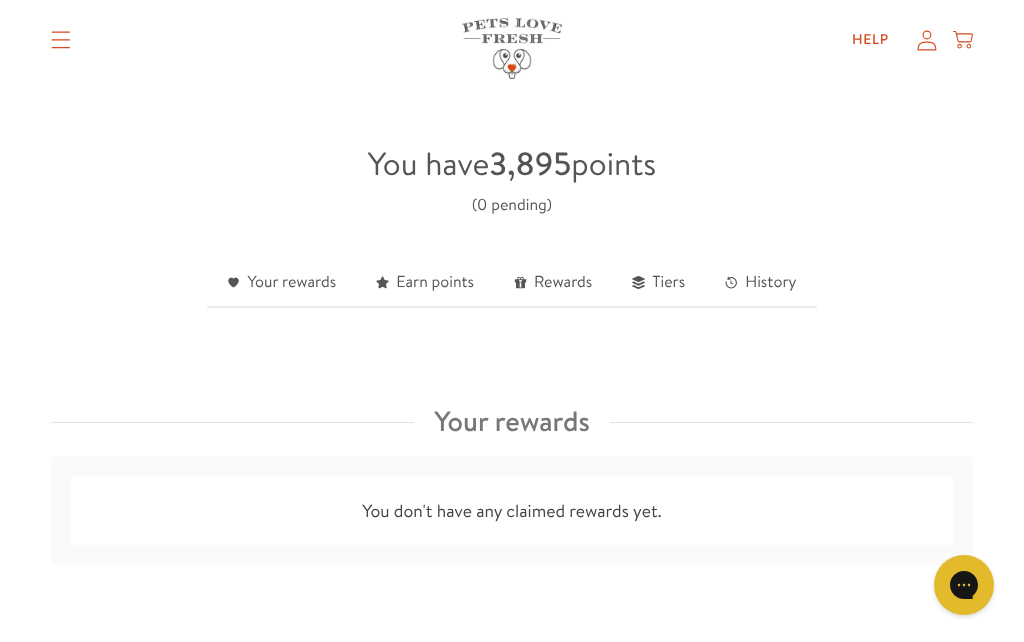 scroll, scrollTop: 488, scrollLeft: 0, axis: vertical 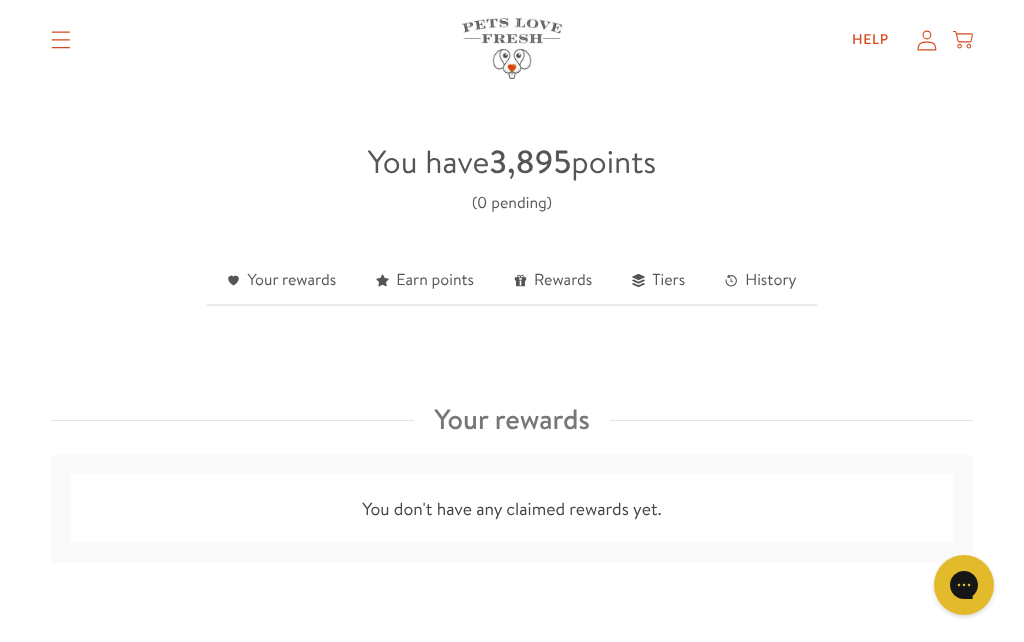 click on "Rewards" at bounding box center (553, 281) 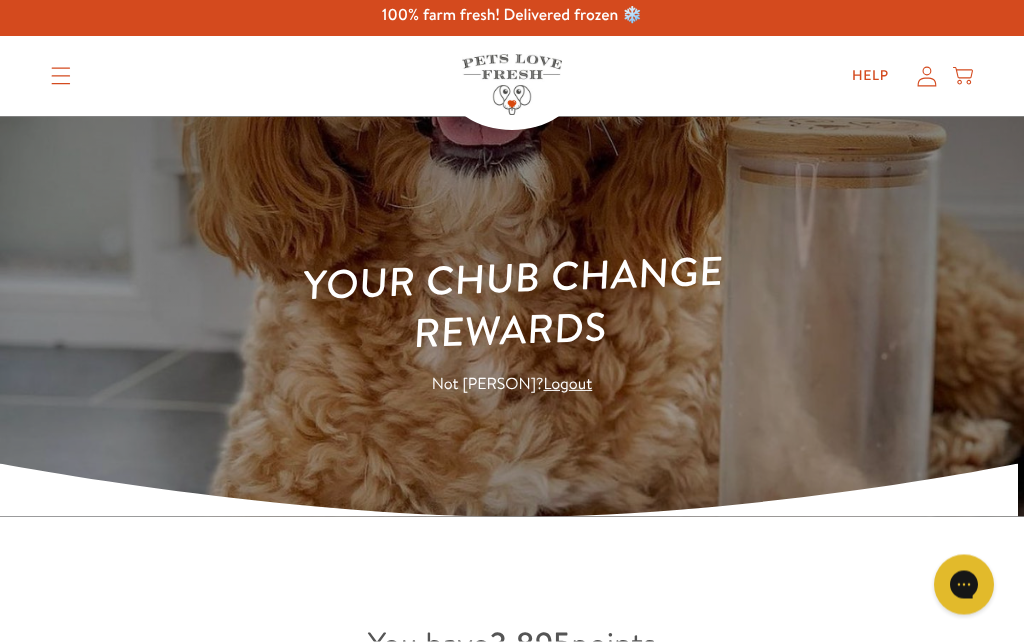 scroll, scrollTop: 0, scrollLeft: 0, axis: both 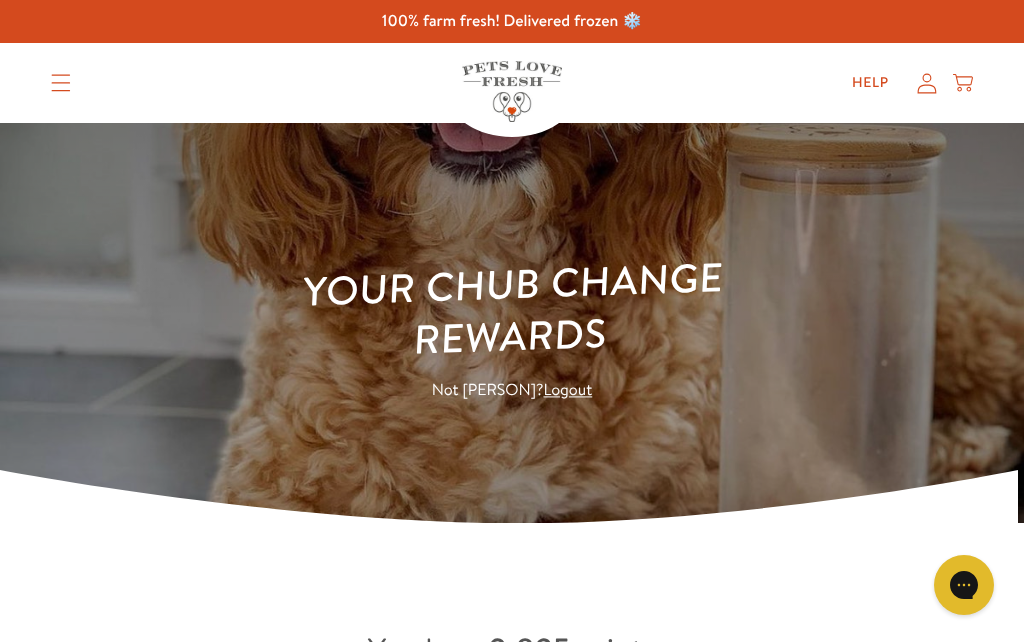 click 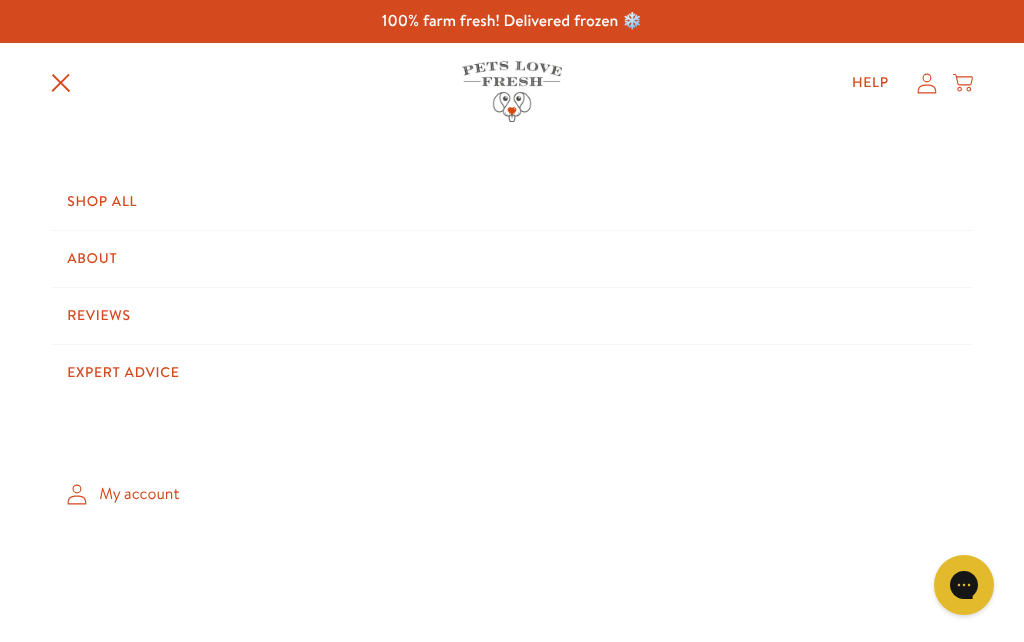 click on "Shop All" at bounding box center (512, 202) 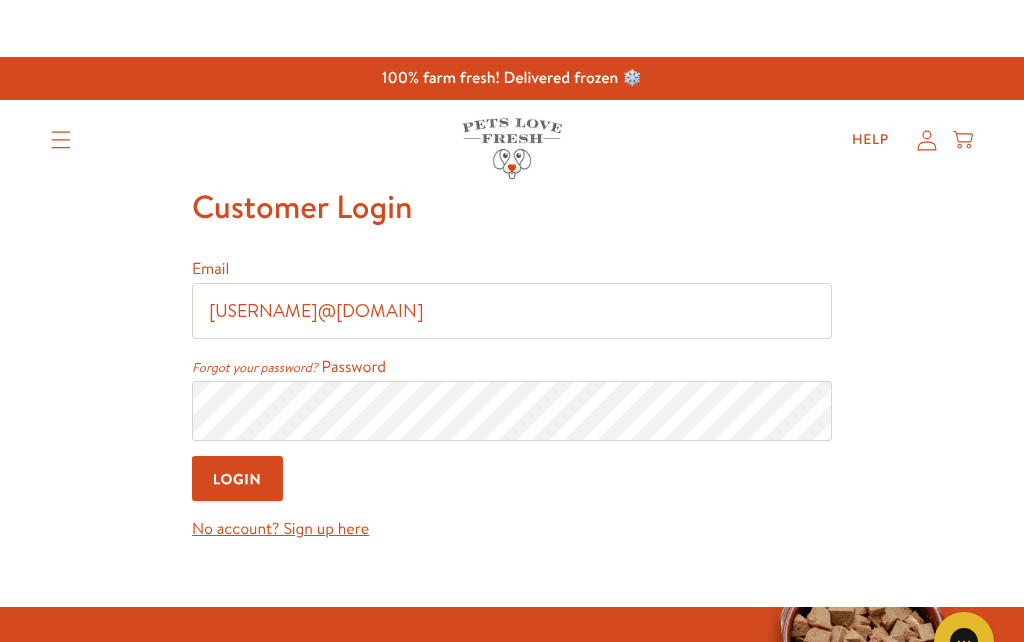 scroll, scrollTop: 0, scrollLeft: 0, axis: both 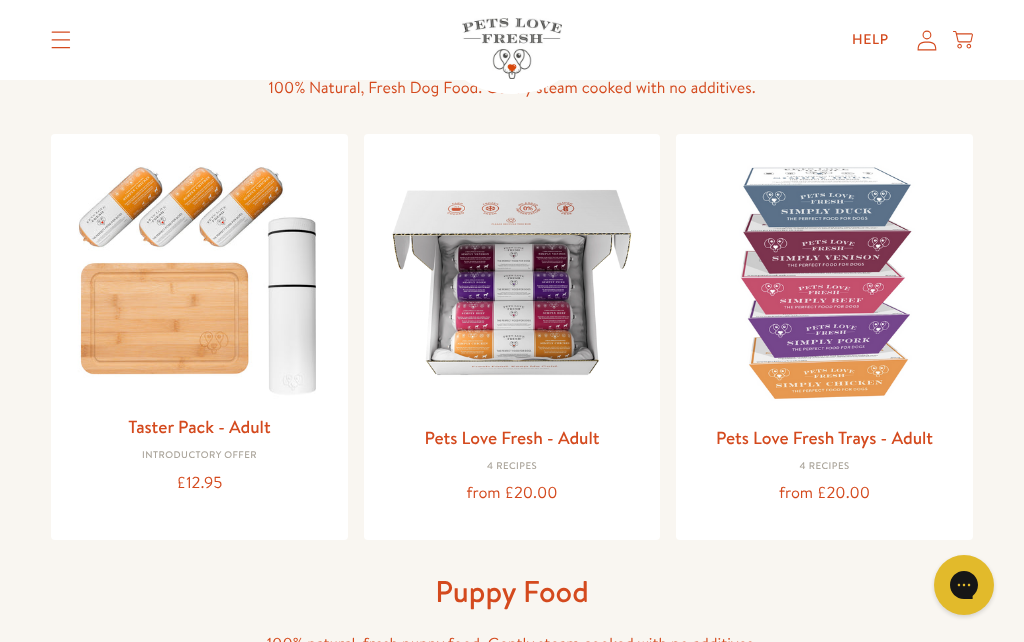 click at bounding box center (824, 282) 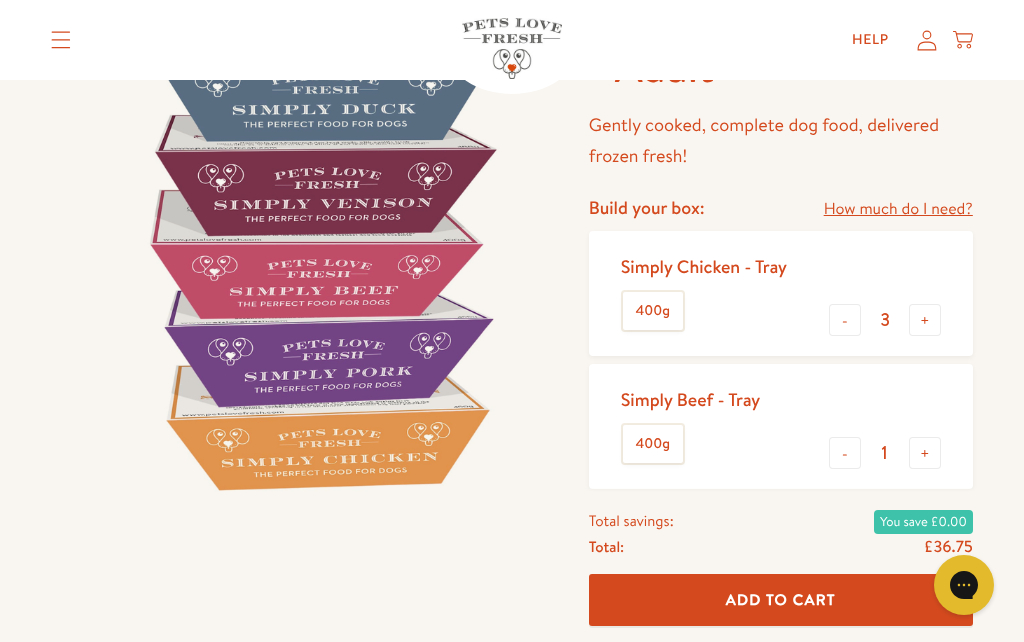 scroll, scrollTop: 135, scrollLeft: 0, axis: vertical 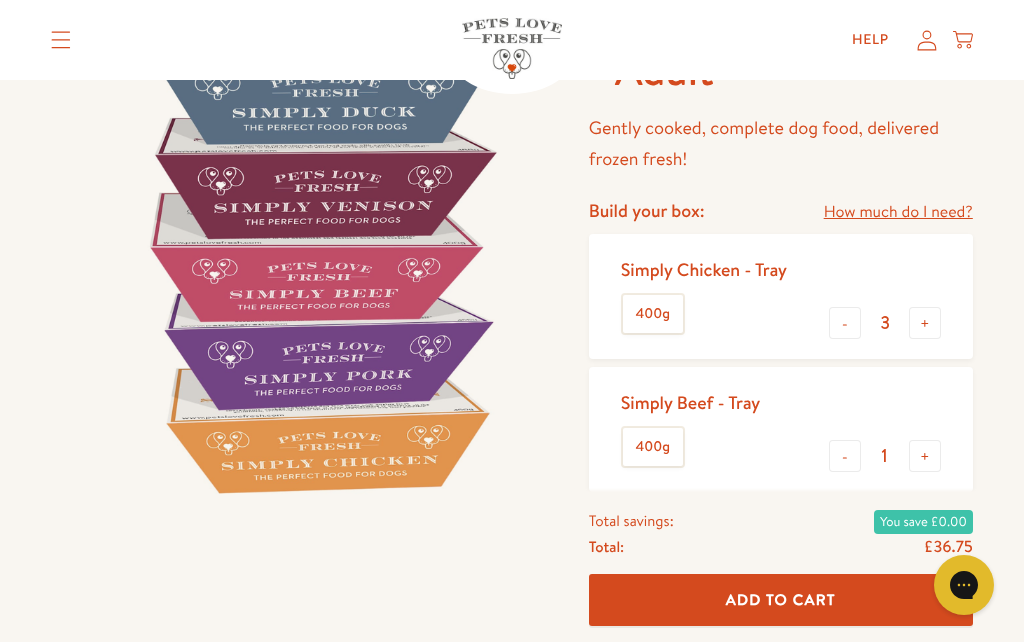 click on "-" at bounding box center (845, 323) 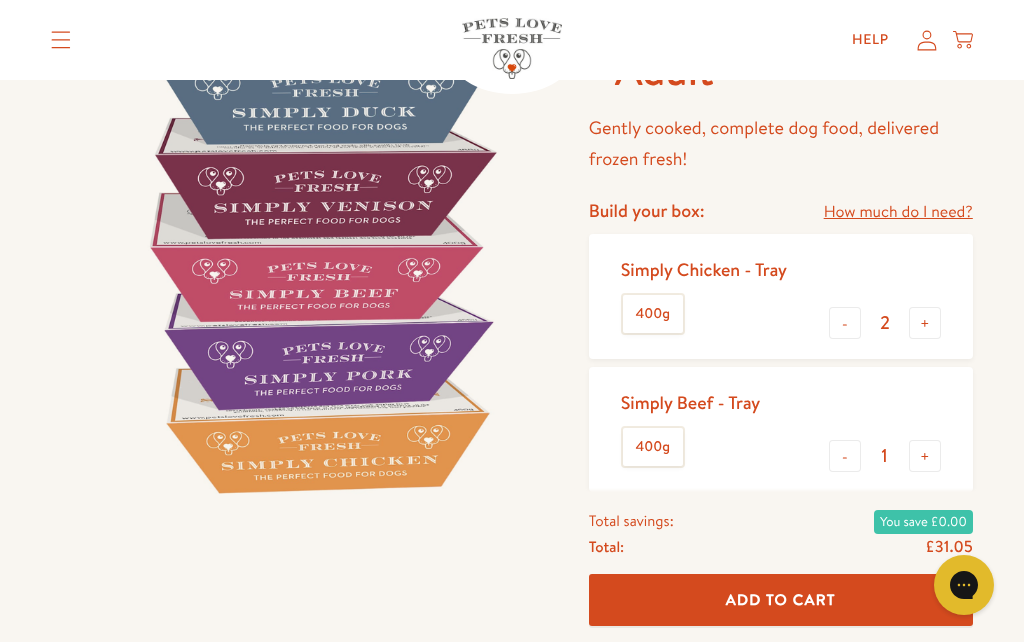 click on "2" at bounding box center [885, 323] 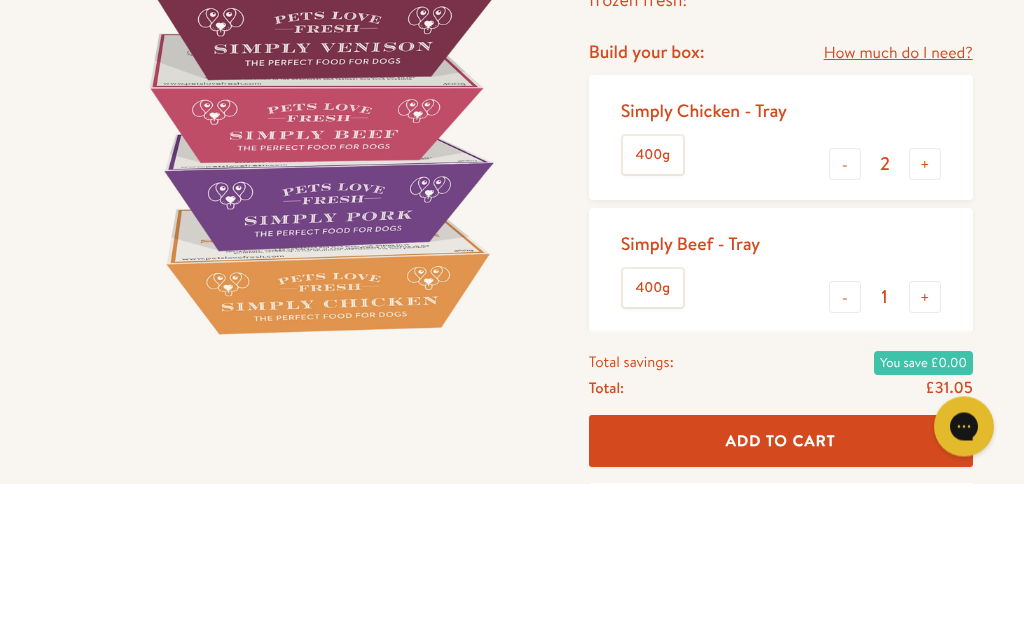 click on "-" at bounding box center (845, 323) 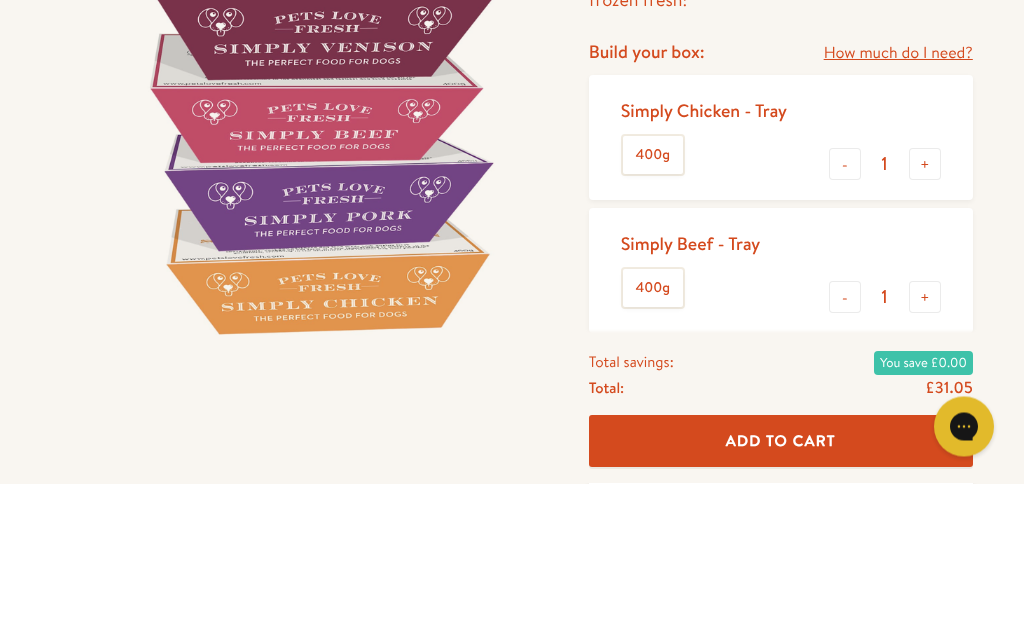 scroll, scrollTop: 294, scrollLeft: 0, axis: vertical 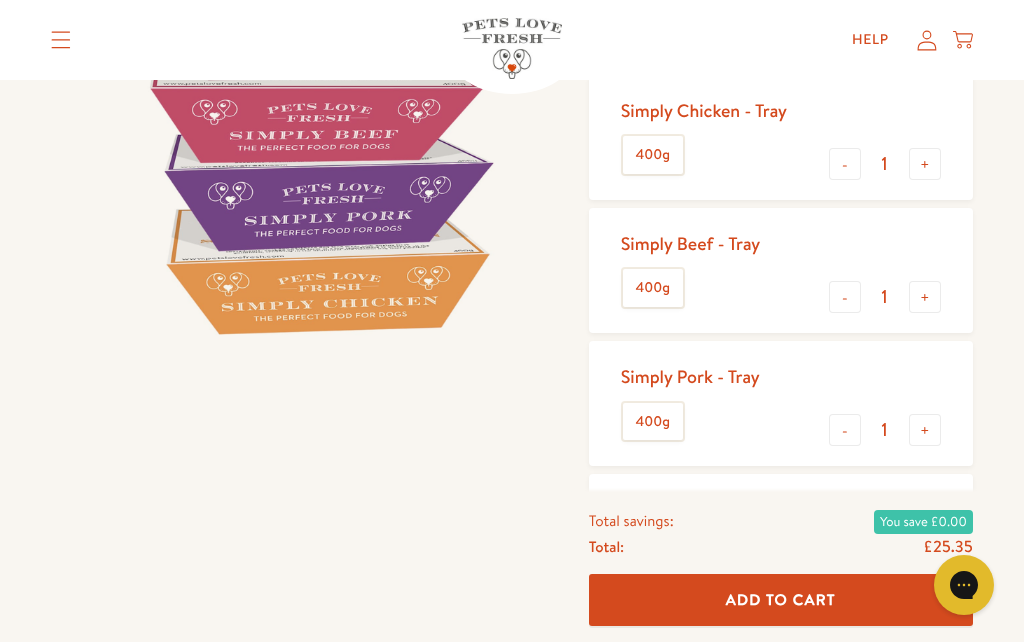 click on "Simply Beef - Tray
400g
-
1
+" at bounding box center [781, 270] 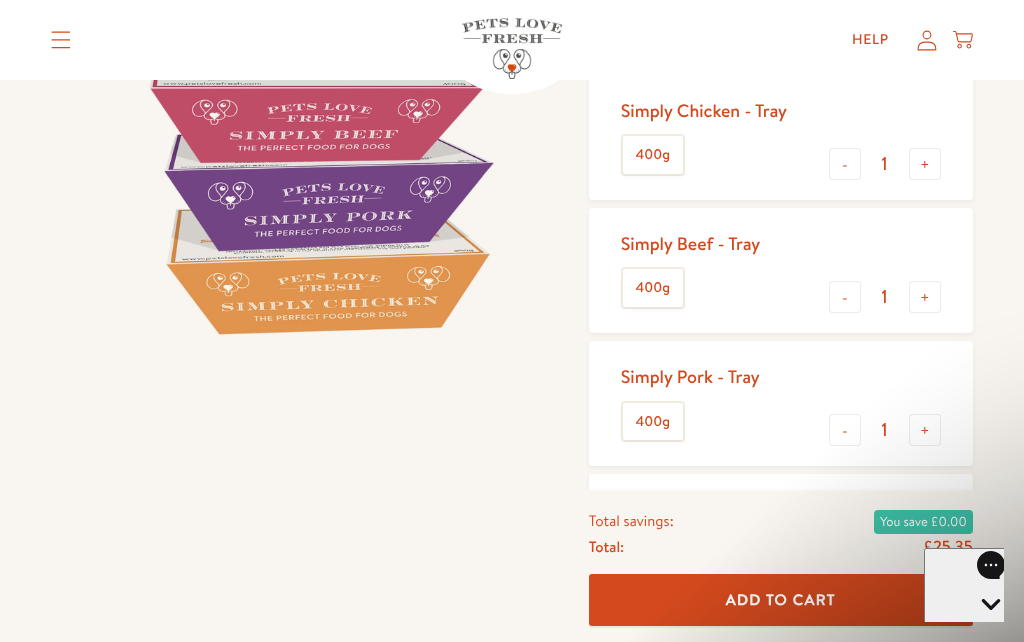click on "+" at bounding box center [925, 297] 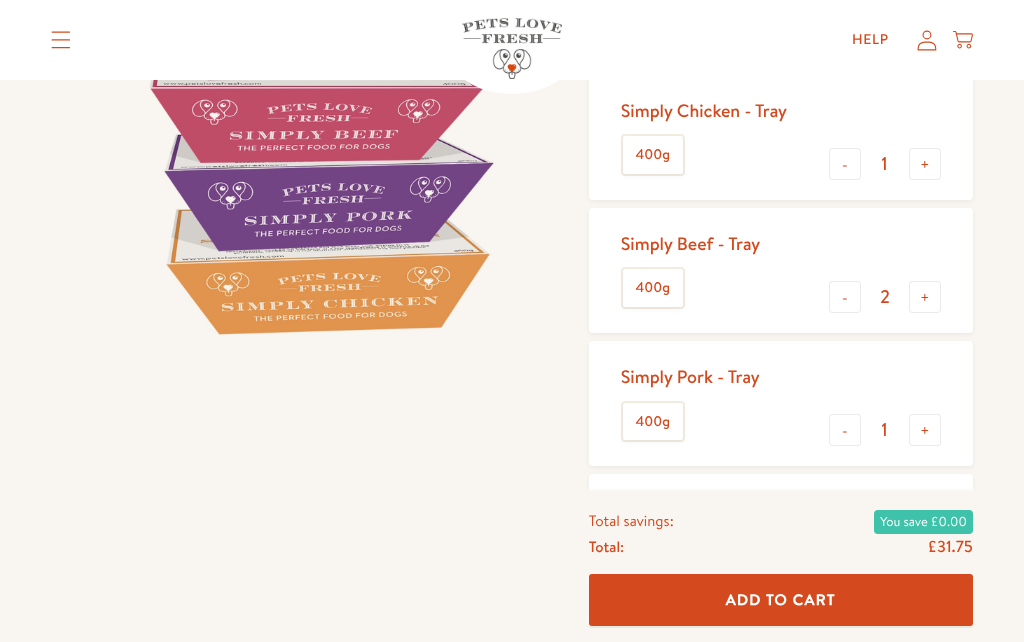 click on "+" at bounding box center [925, 297] 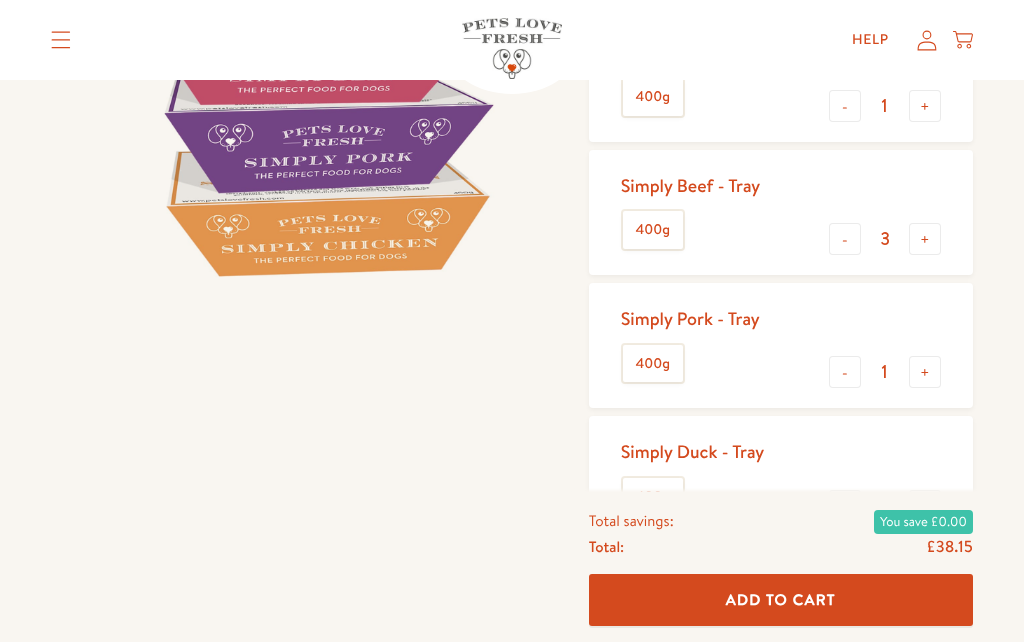 scroll, scrollTop: 376, scrollLeft: 0, axis: vertical 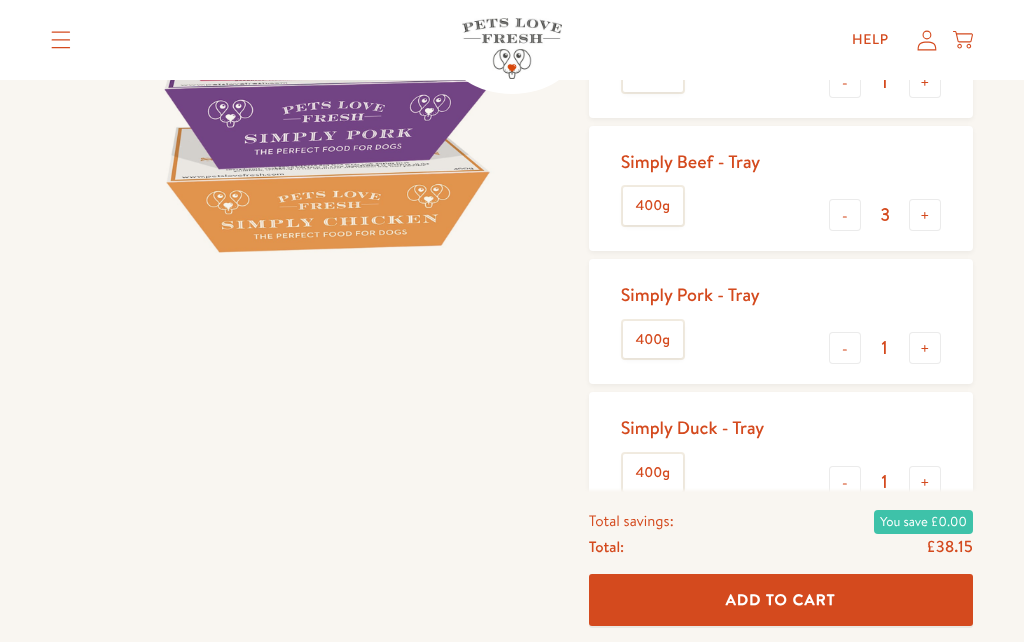 click on "+" at bounding box center (925, 482) 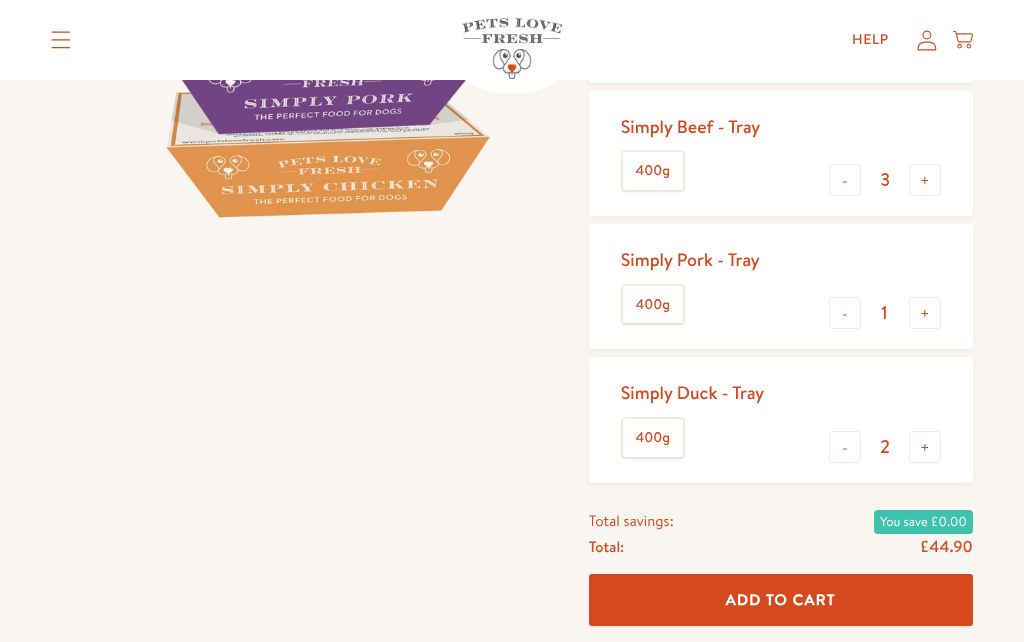scroll, scrollTop: 406, scrollLeft: 0, axis: vertical 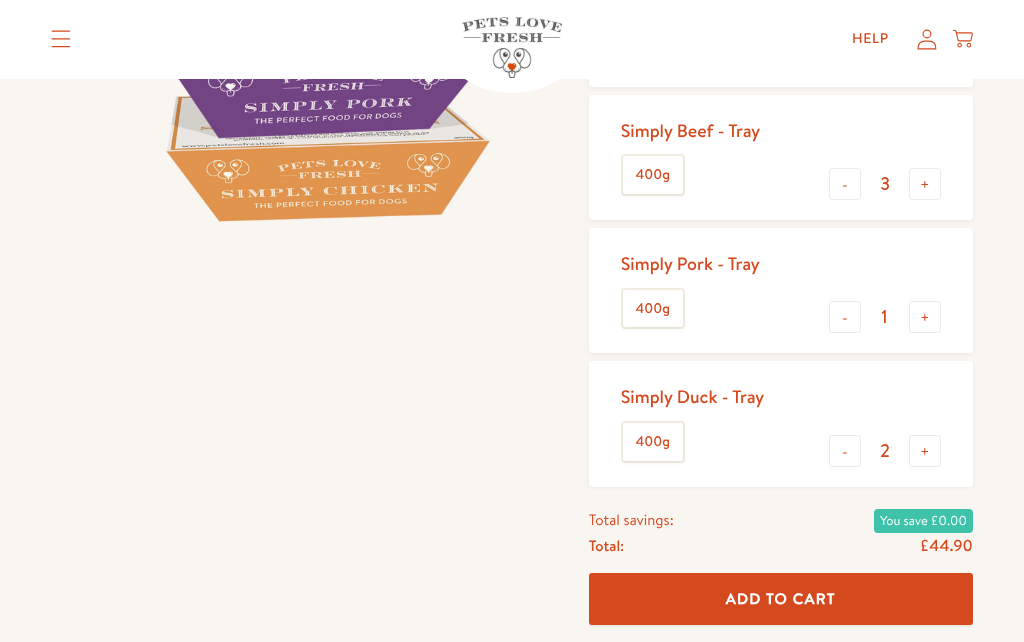 click on "+" at bounding box center [925, 452] 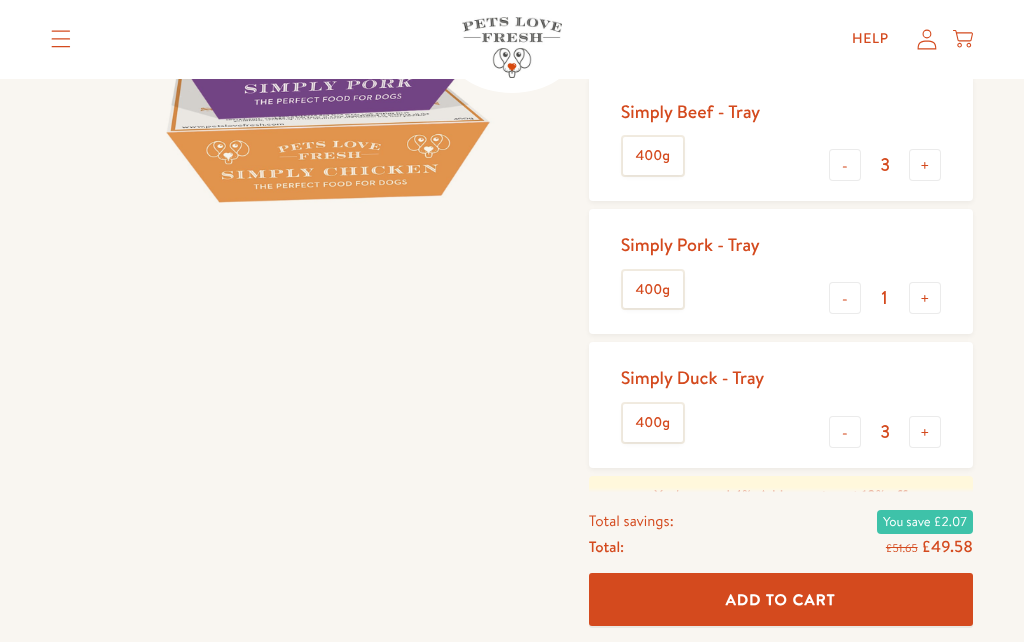 scroll, scrollTop: 426, scrollLeft: 0, axis: vertical 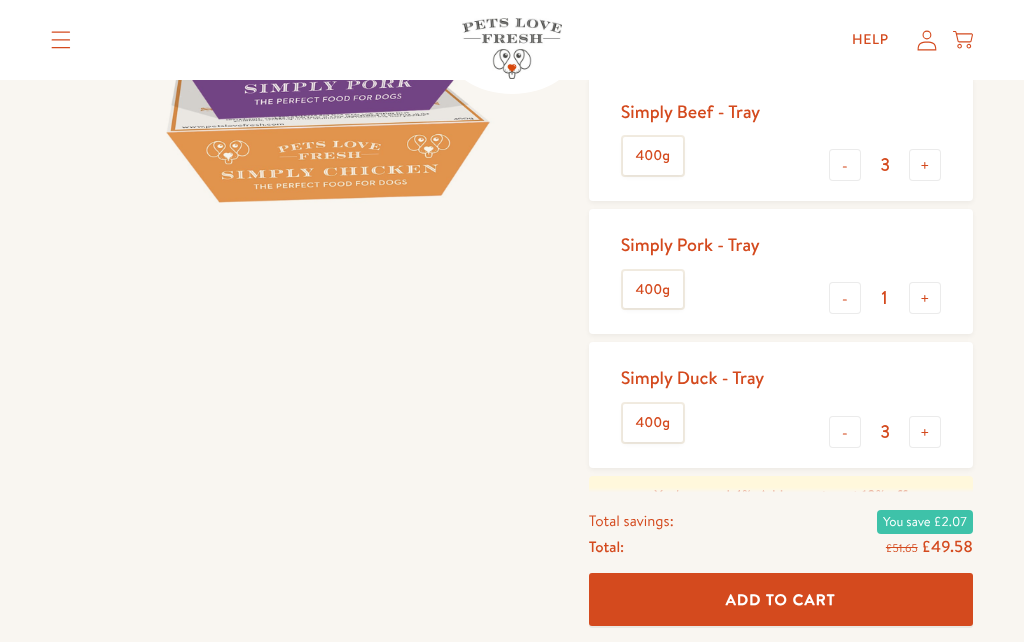 click on "-" at bounding box center (845, 432) 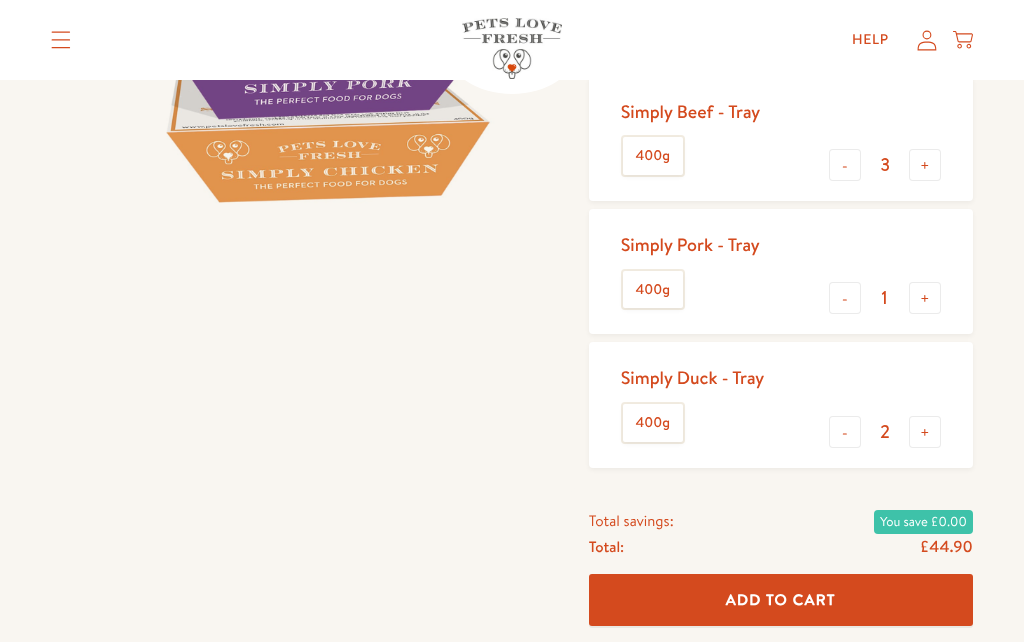 click on "3" at bounding box center [885, 165] 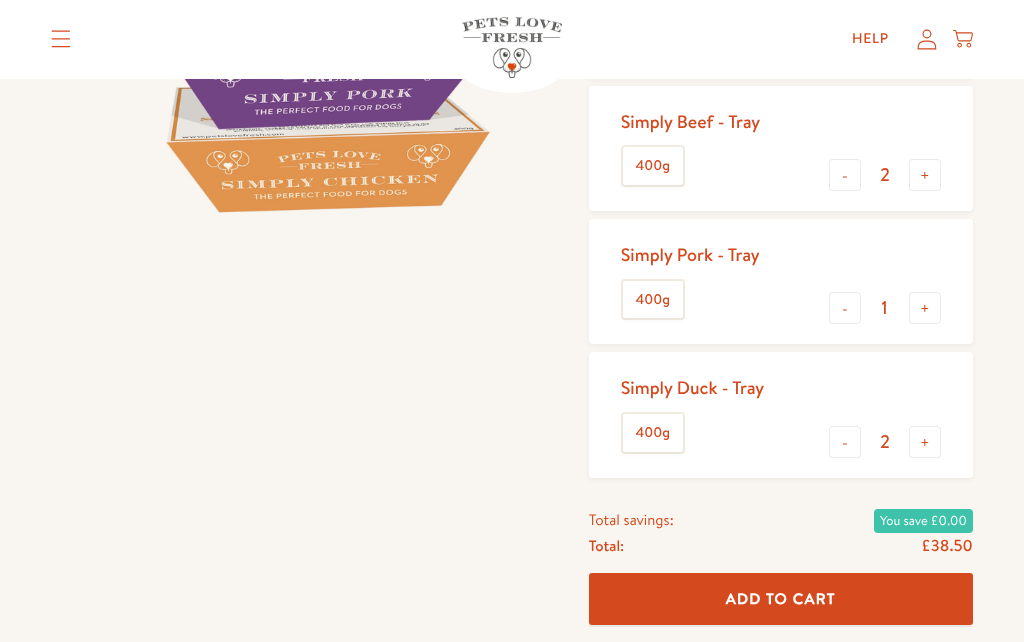 scroll, scrollTop: 392, scrollLeft: 0, axis: vertical 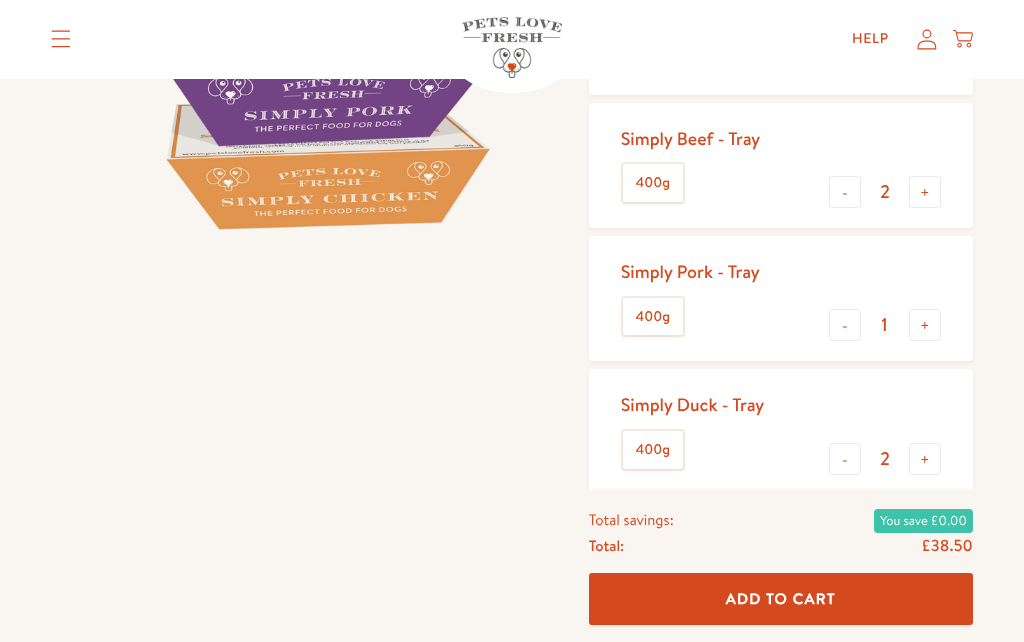 click on "+" at bounding box center (925, 326) 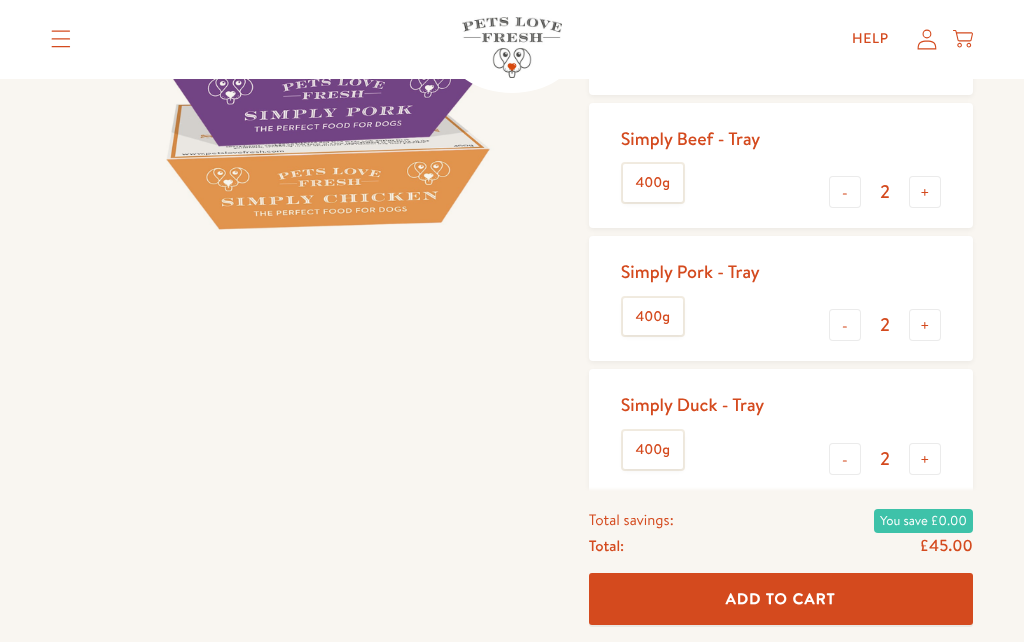 scroll, scrollTop: 399, scrollLeft: 0, axis: vertical 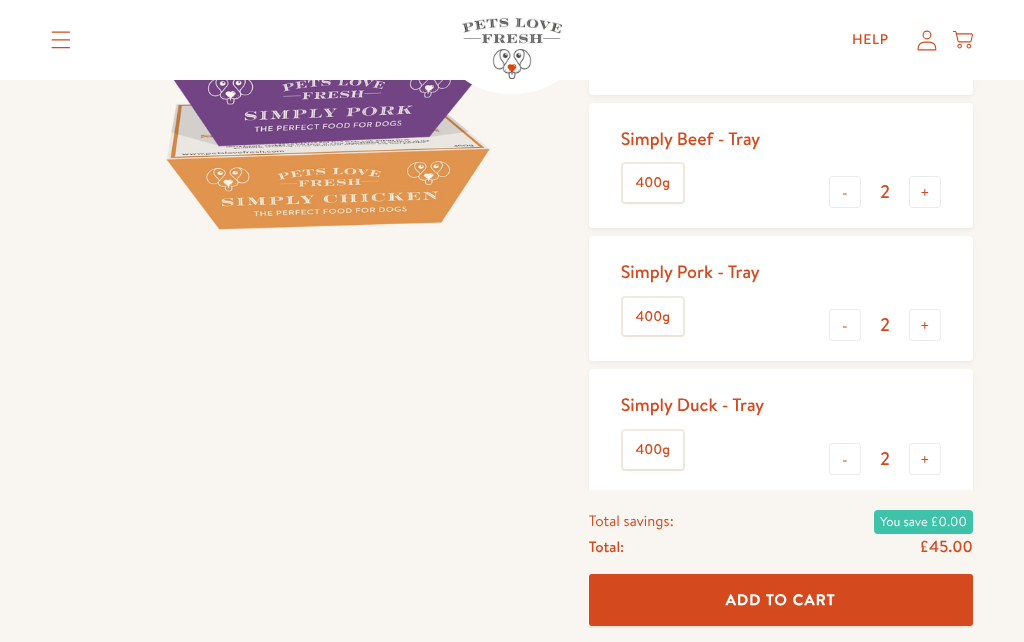 click on "-" at bounding box center [845, 325] 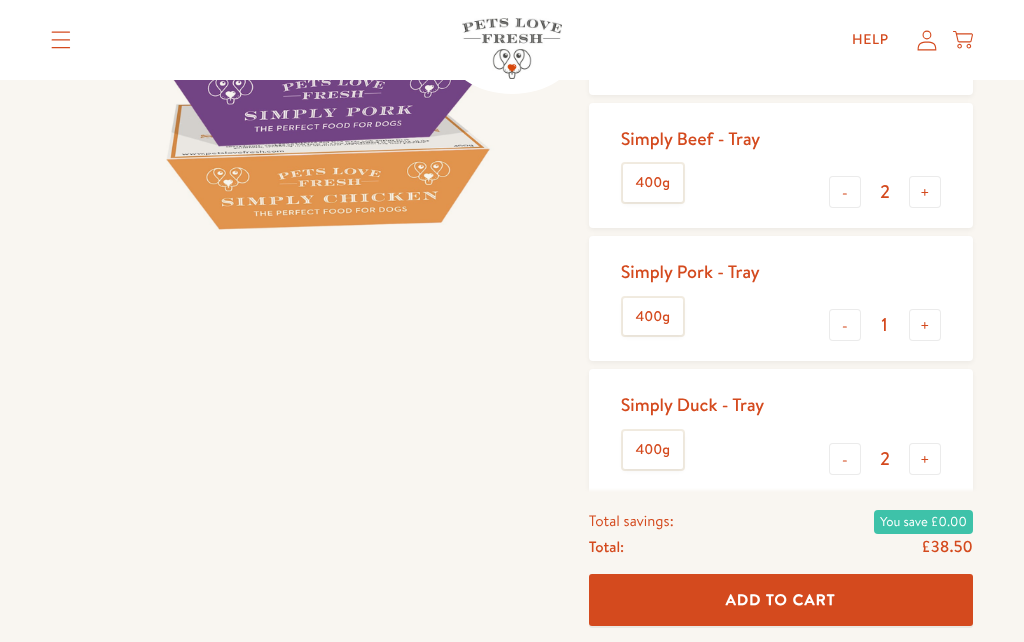 click on "+" at bounding box center [925, 192] 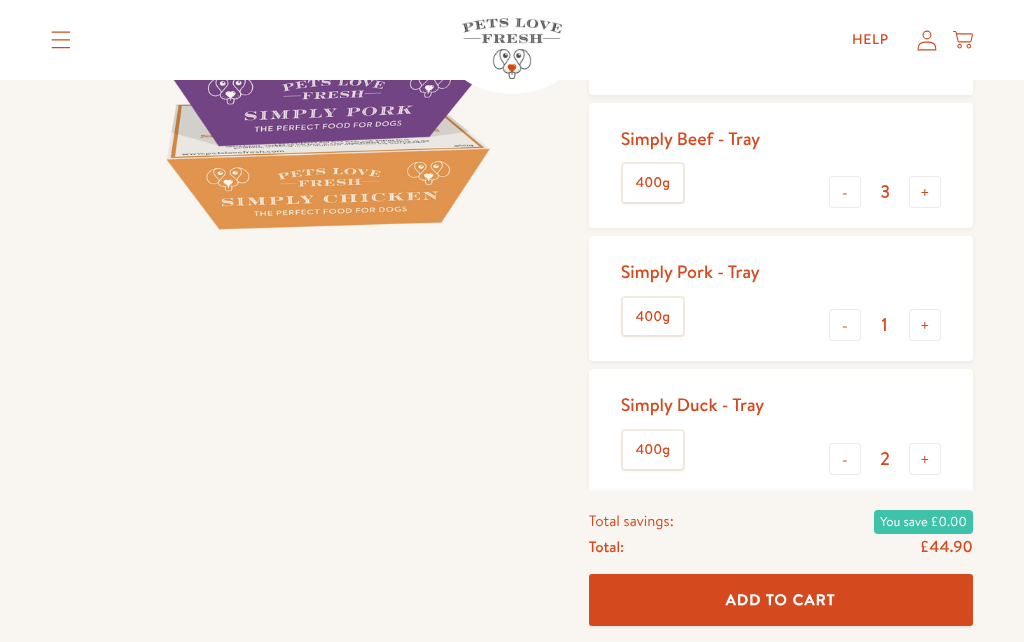 click on "-" at bounding box center [845, 459] 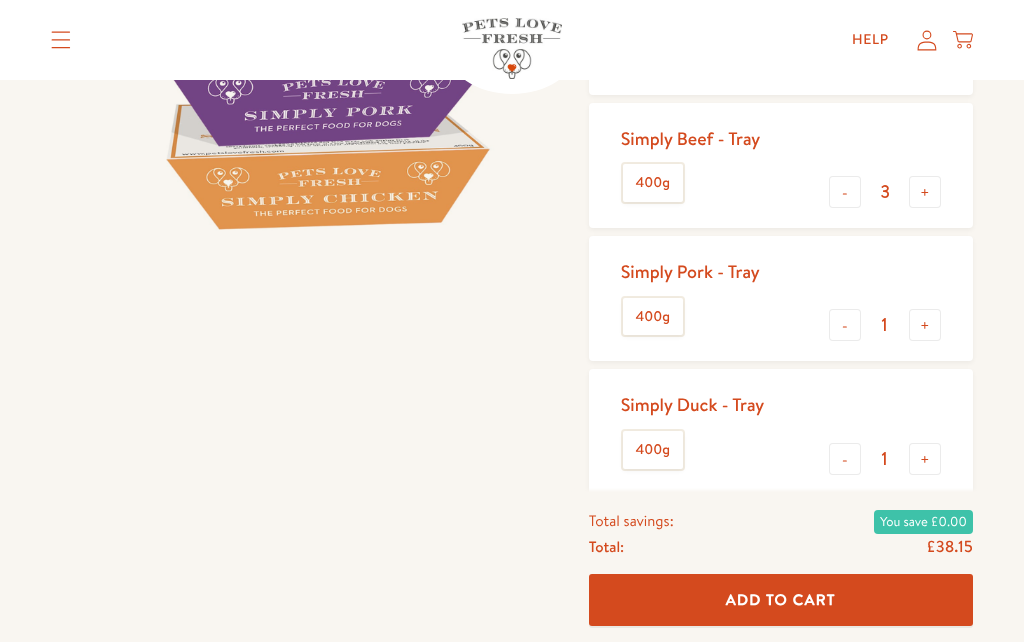 click on "+" at bounding box center [925, 459] 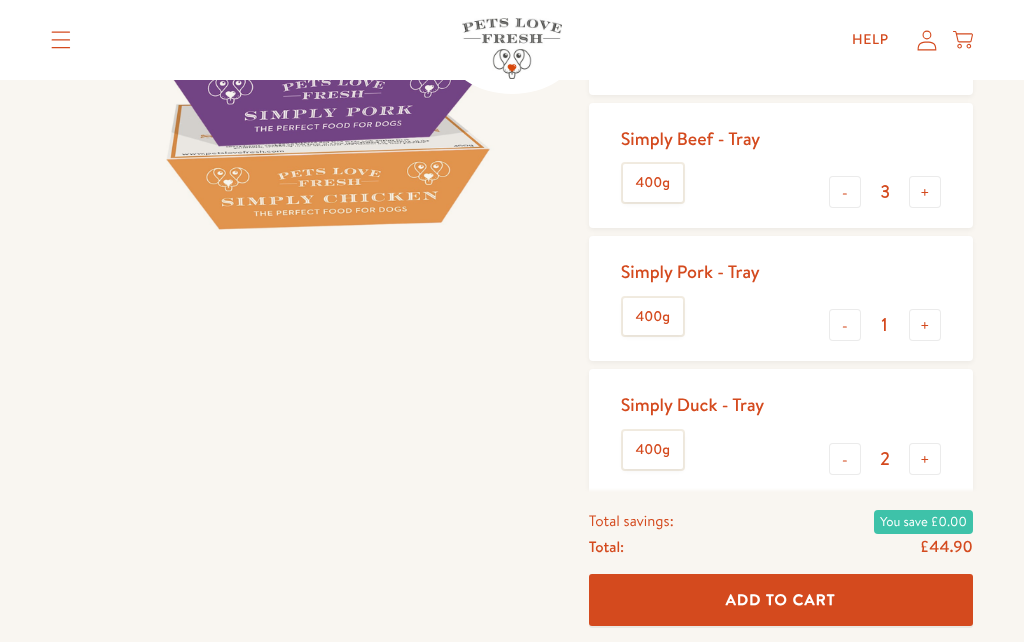 click on "+" at bounding box center (925, 459) 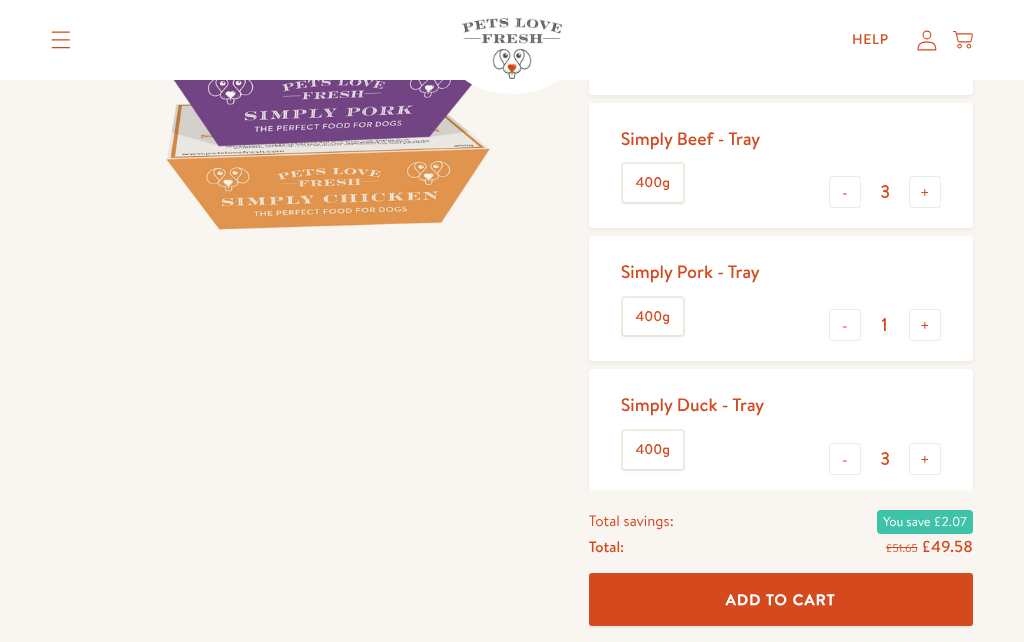 click on "+" at bounding box center (925, 325) 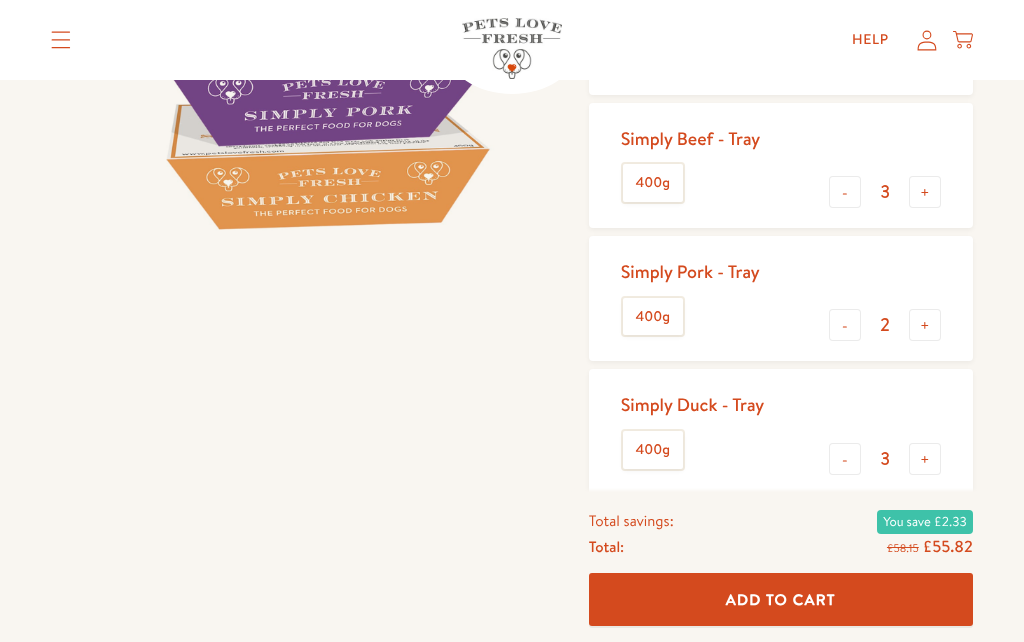 click on "-" at bounding box center (845, 325) 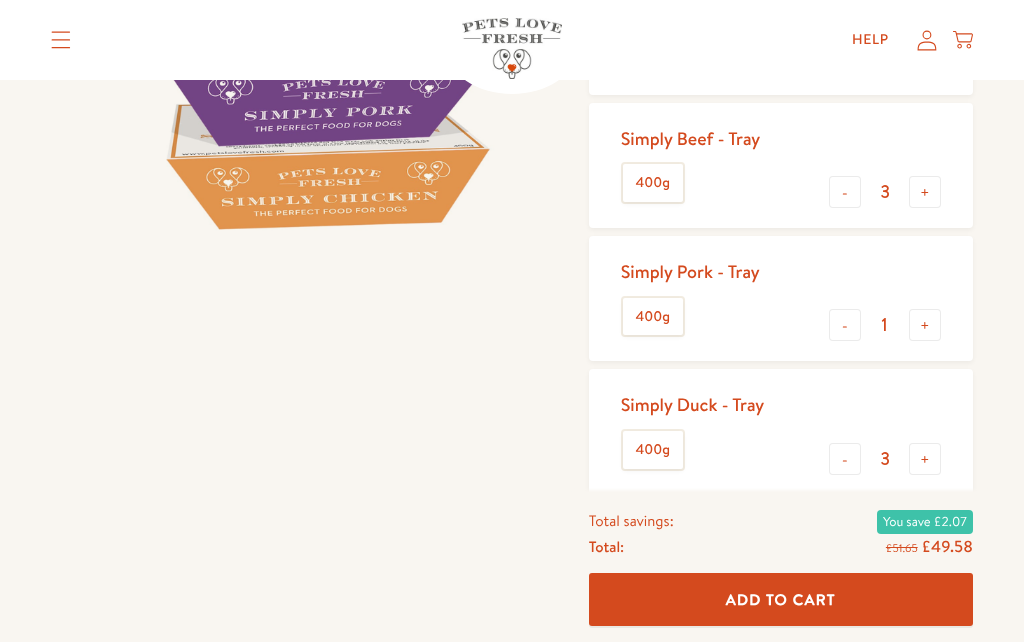click on "+" at bounding box center (925, 325) 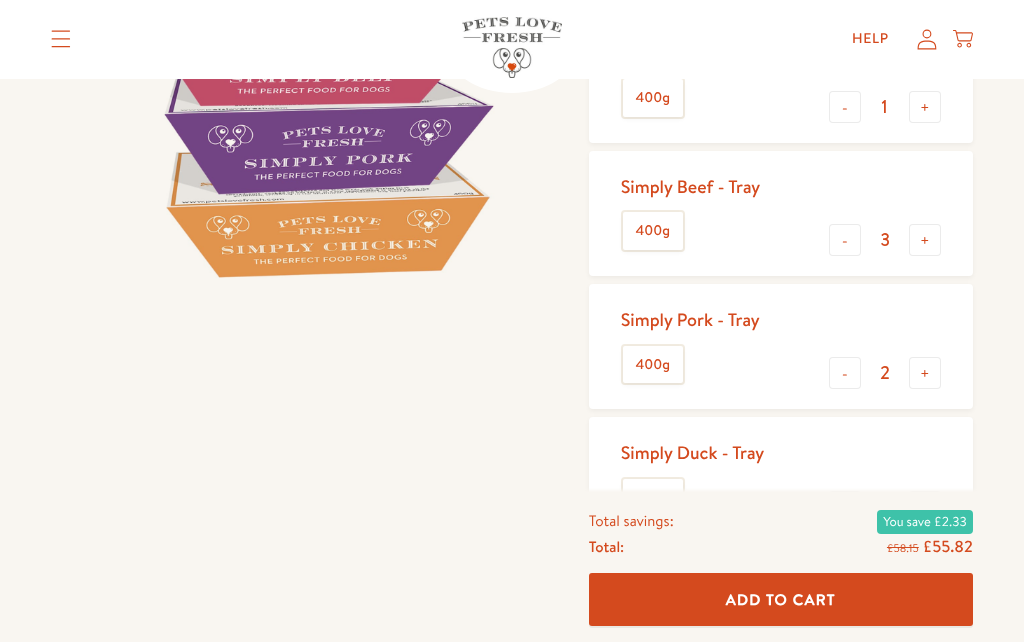 scroll, scrollTop: 341, scrollLeft: 0, axis: vertical 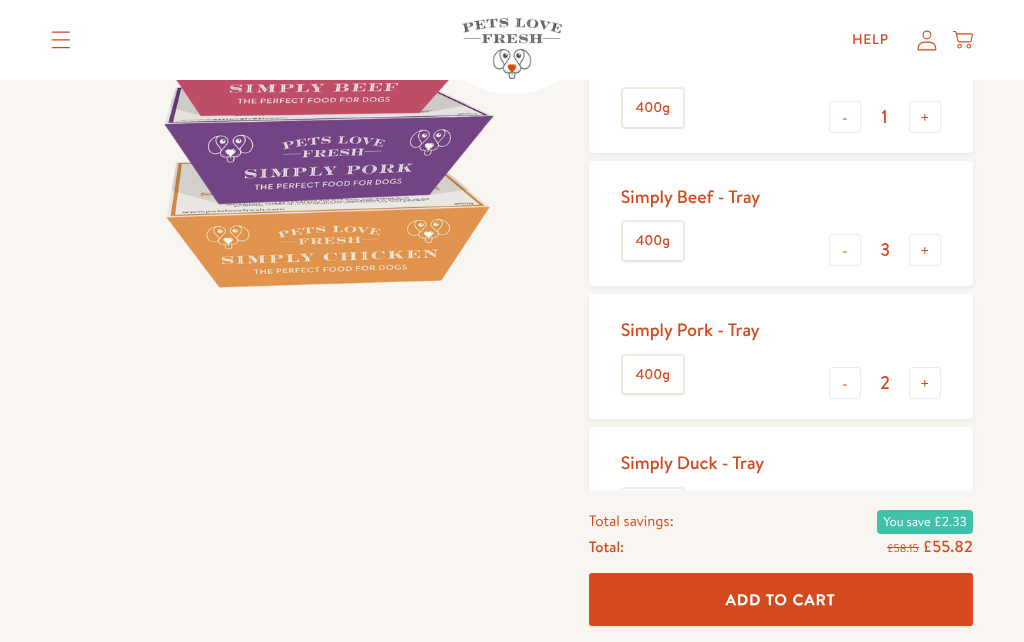 click 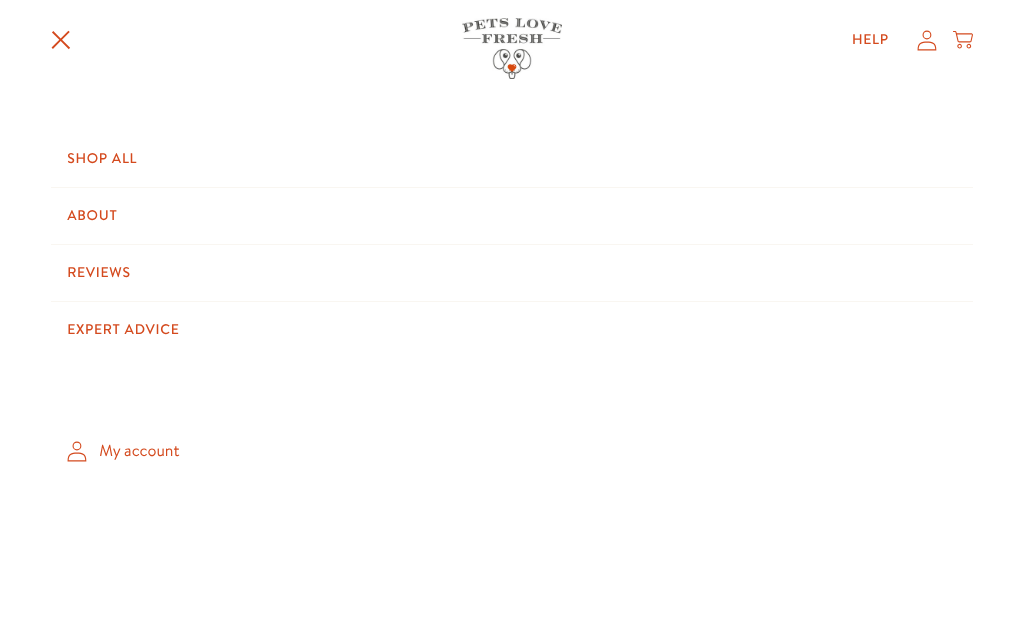 click at bounding box center (61, 40) 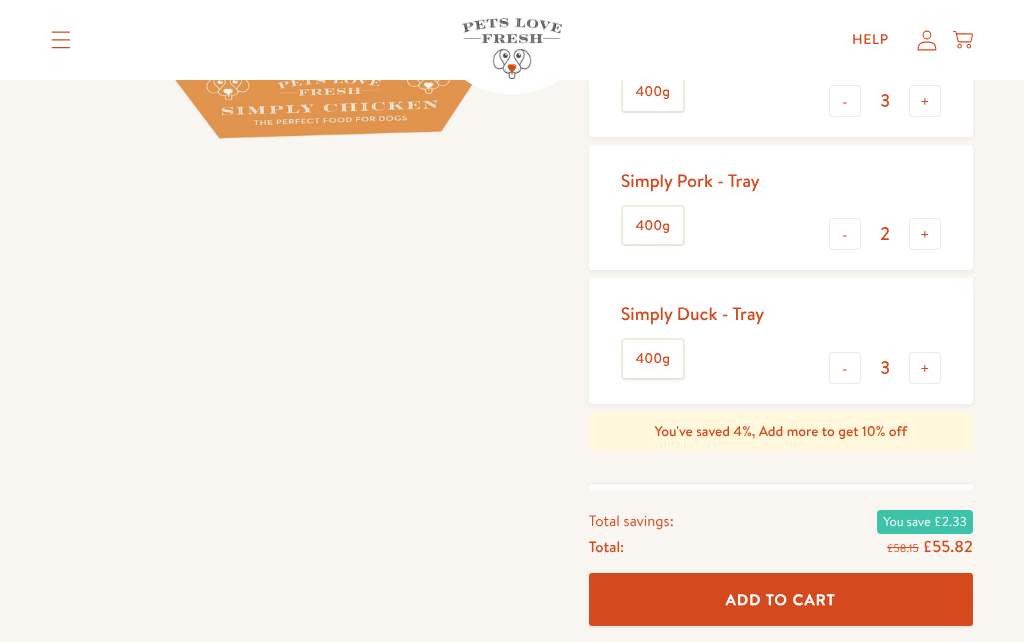 scroll, scrollTop: 489, scrollLeft: 0, axis: vertical 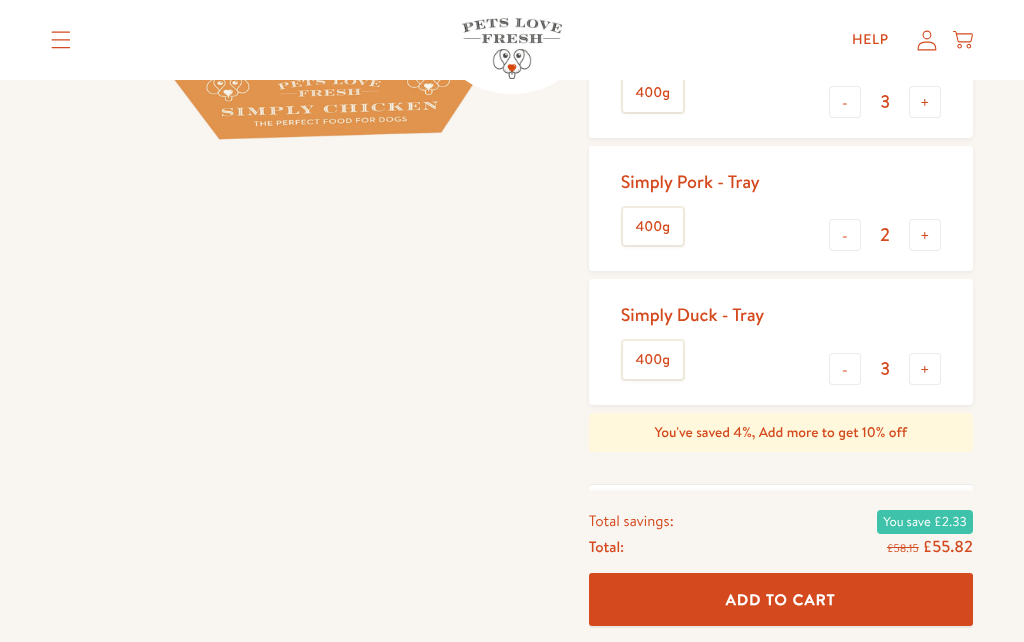 click on "-" at bounding box center [845, 369] 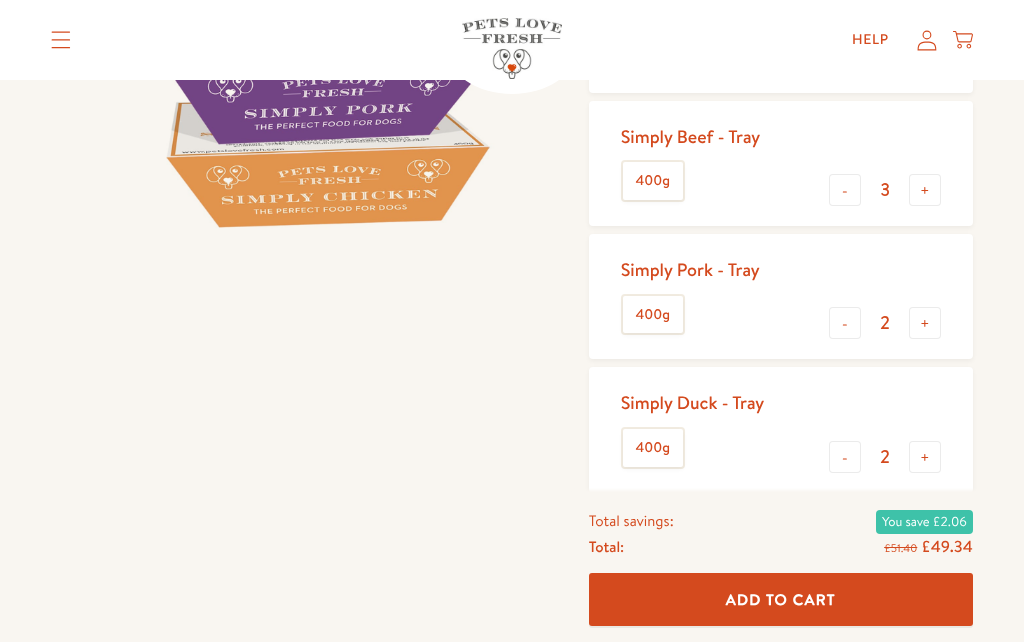 scroll, scrollTop: 402, scrollLeft: 0, axis: vertical 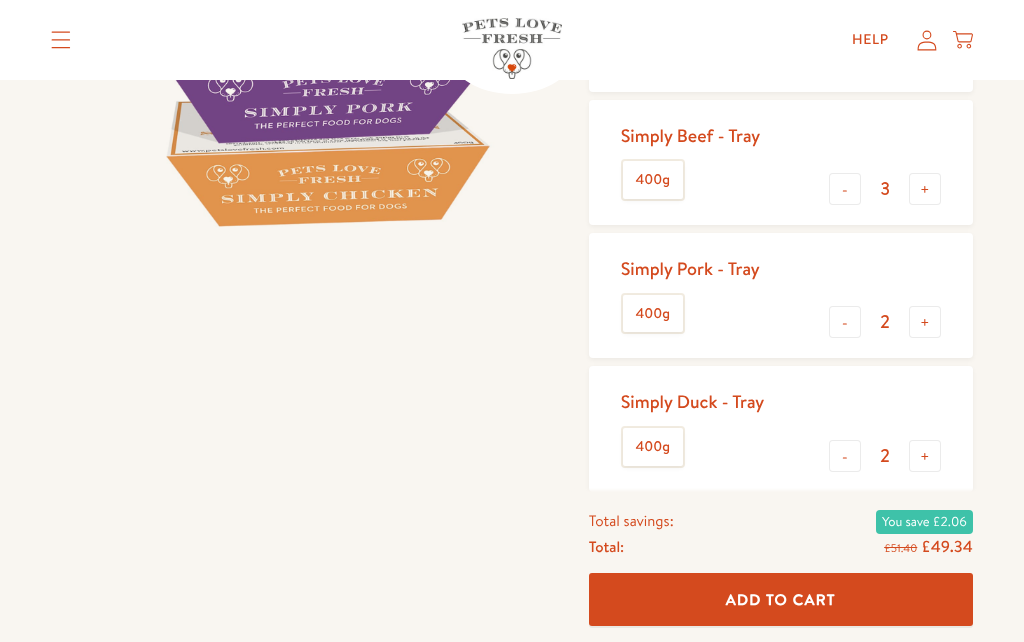 click on "-" at bounding box center [845, 189] 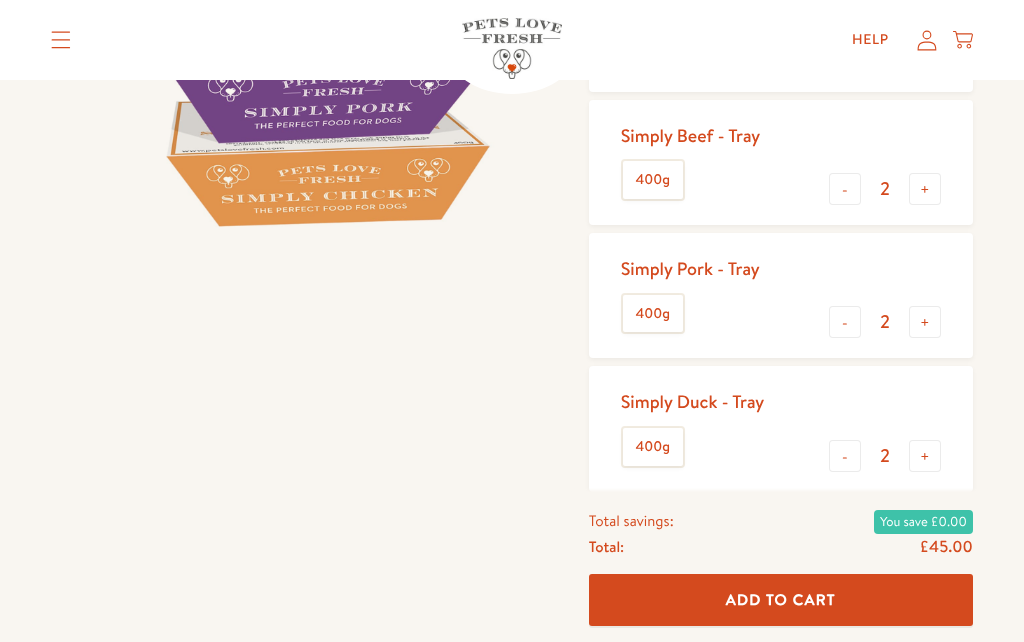 click on "Simply Duck - Tray
400g
-
2
+" at bounding box center (781, 428) 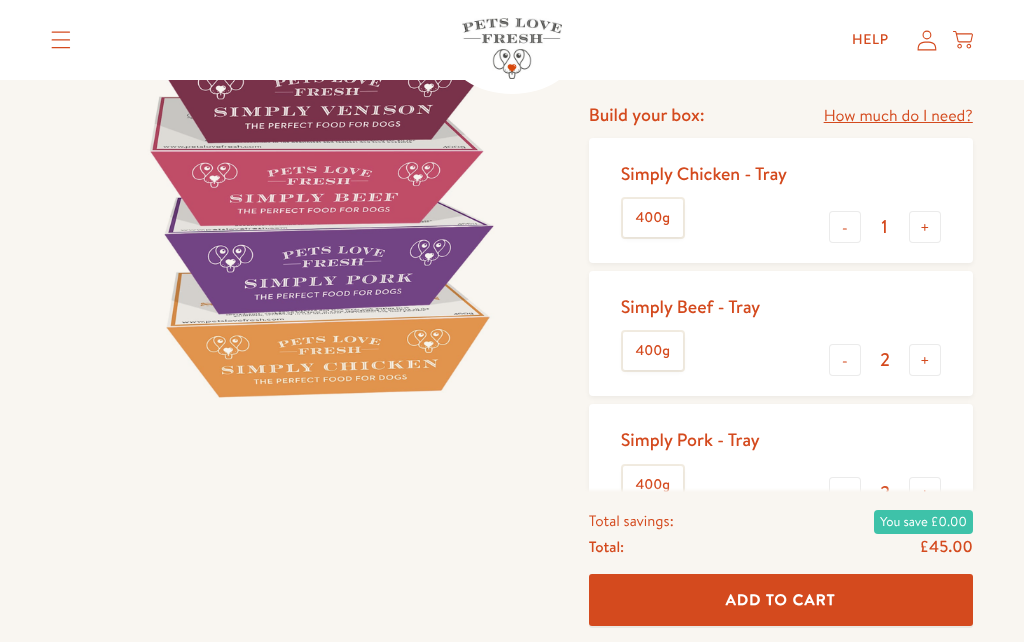 scroll, scrollTop: 0, scrollLeft: 0, axis: both 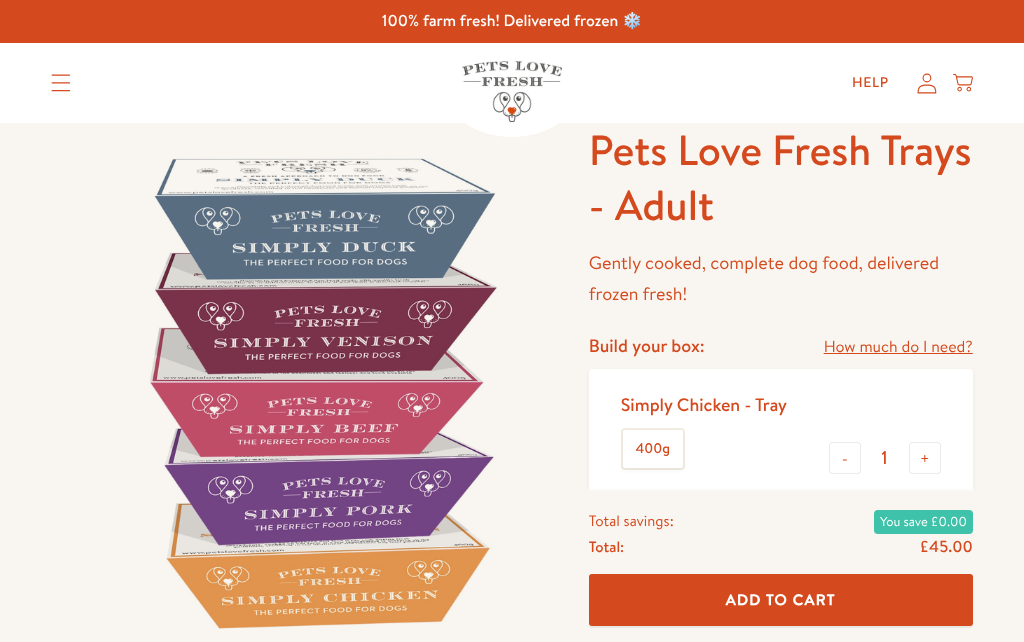click at bounding box center (61, 83) 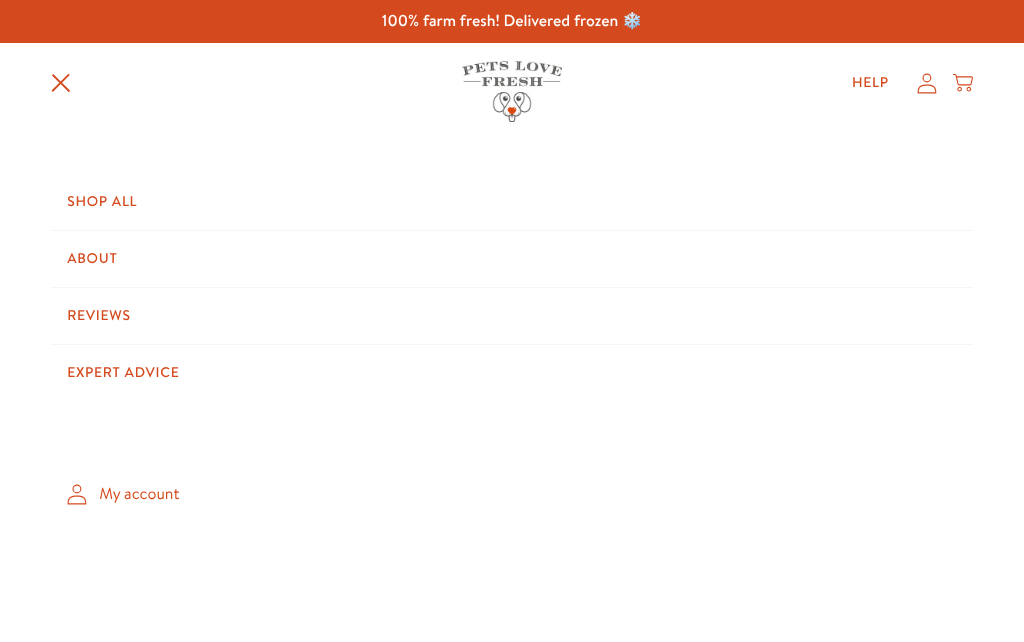 click on "My account" at bounding box center (512, 494) 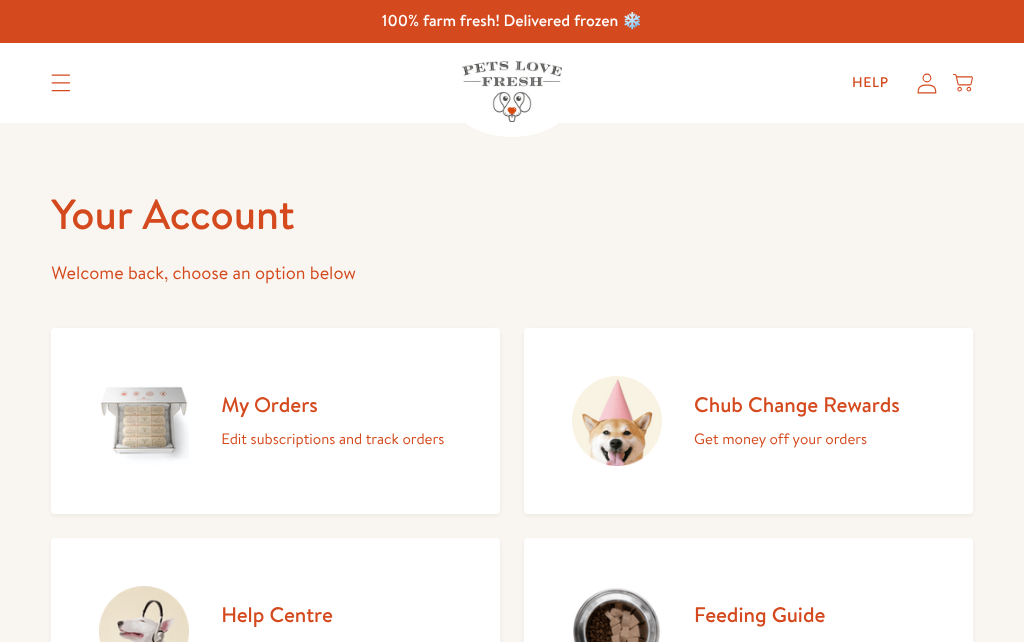 click on "Get money off your orders" at bounding box center (797, 439) 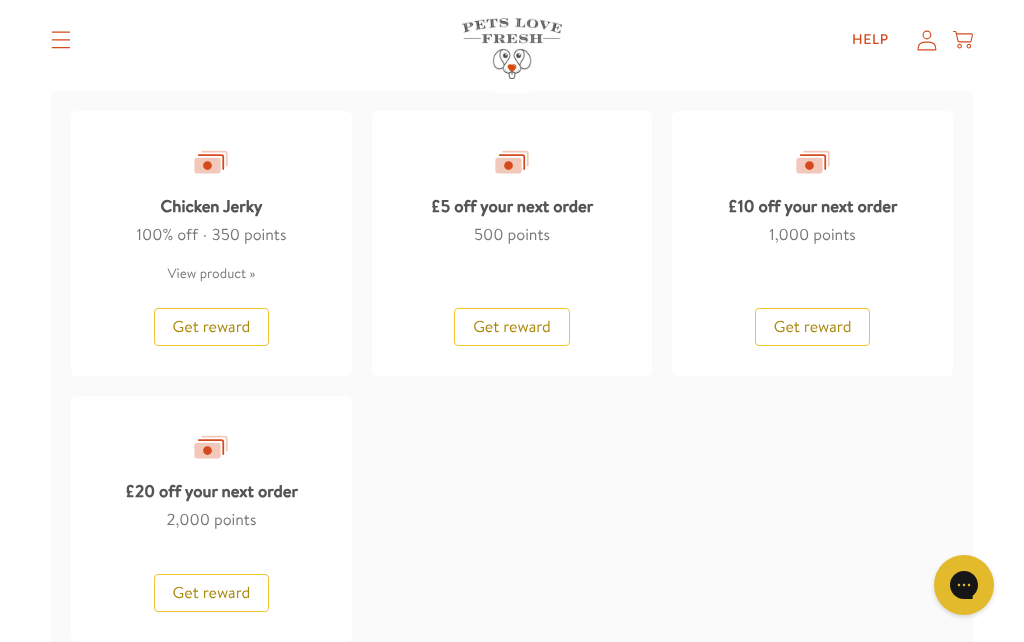 scroll, scrollTop: 2046, scrollLeft: 0, axis: vertical 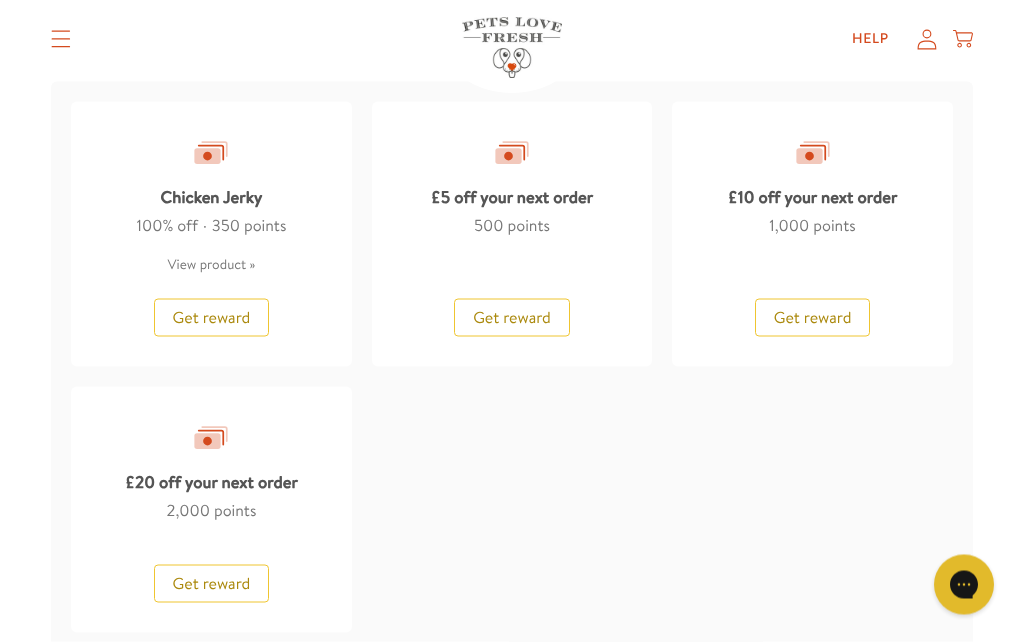 click on "Get reward" at bounding box center (512, 318) 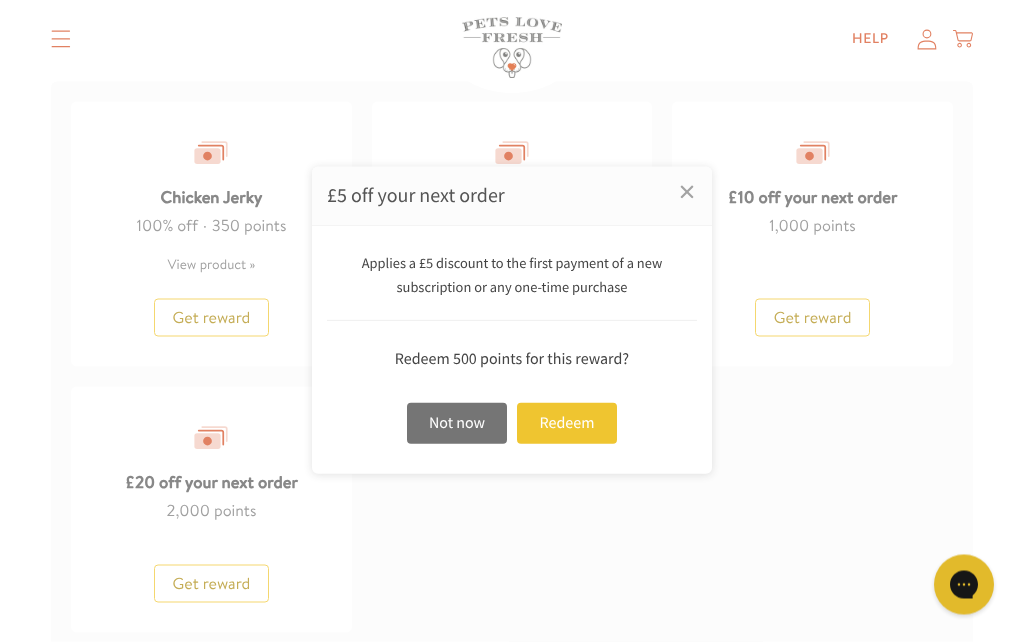 scroll, scrollTop: 2047, scrollLeft: 0, axis: vertical 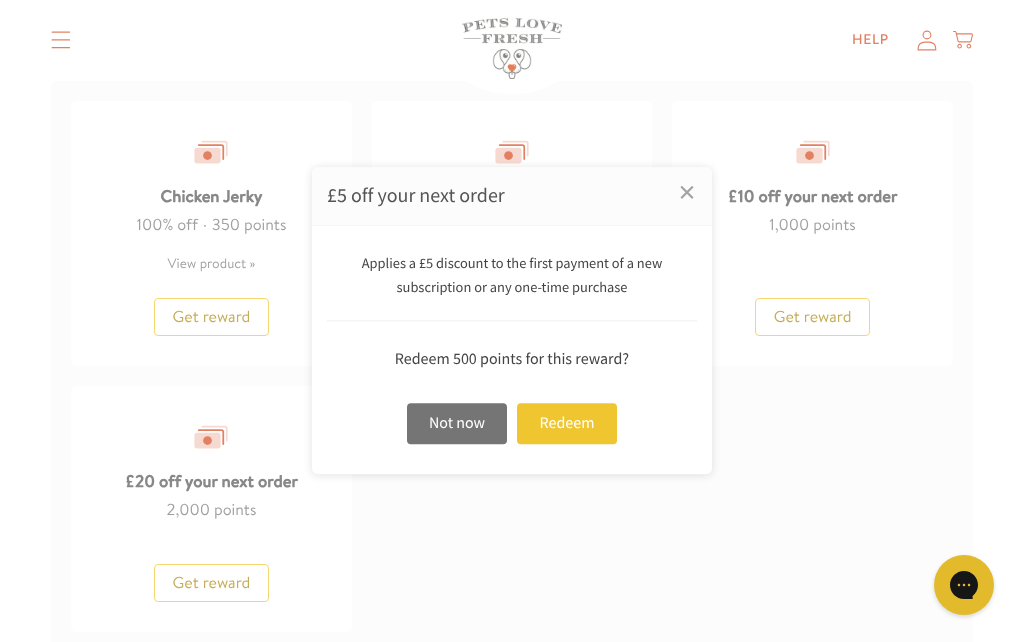 click on "Redeem" at bounding box center (567, 423) 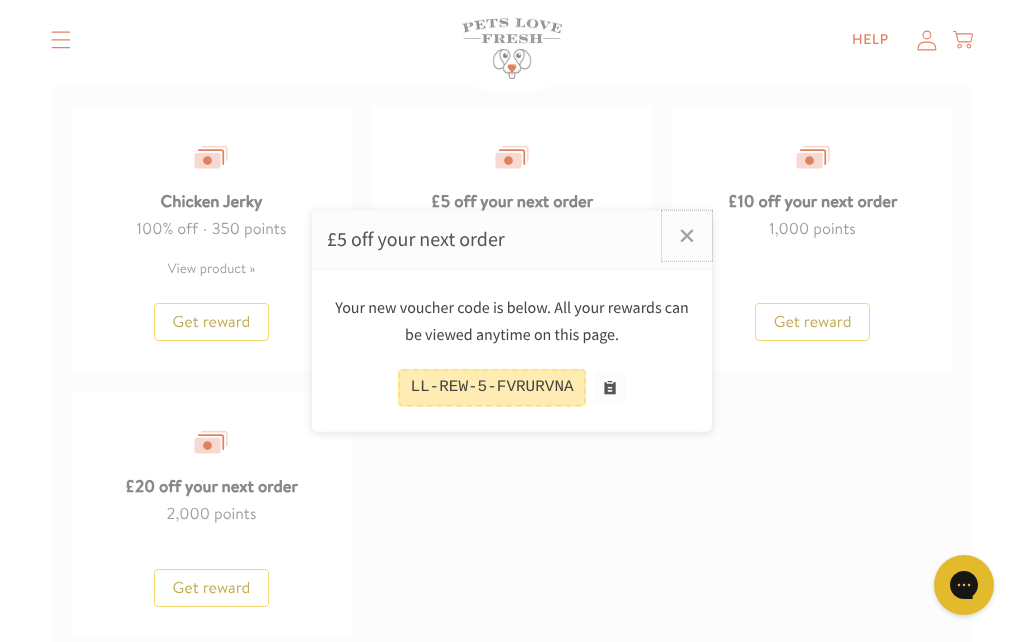 click on "×" at bounding box center [687, 236] 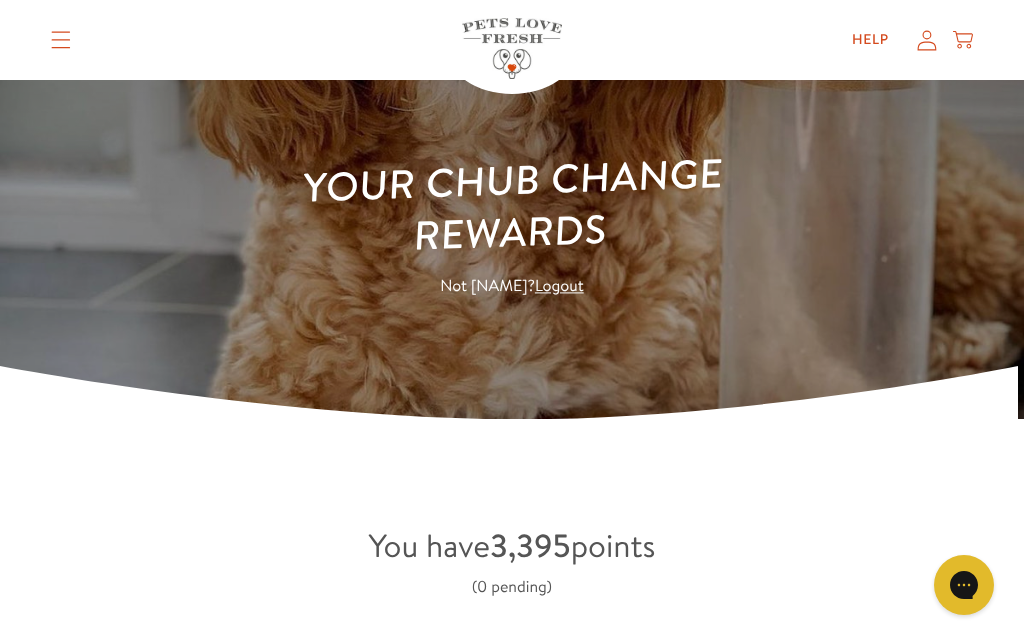 scroll, scrollTop: 0, scrollLeft: 0, axis: both 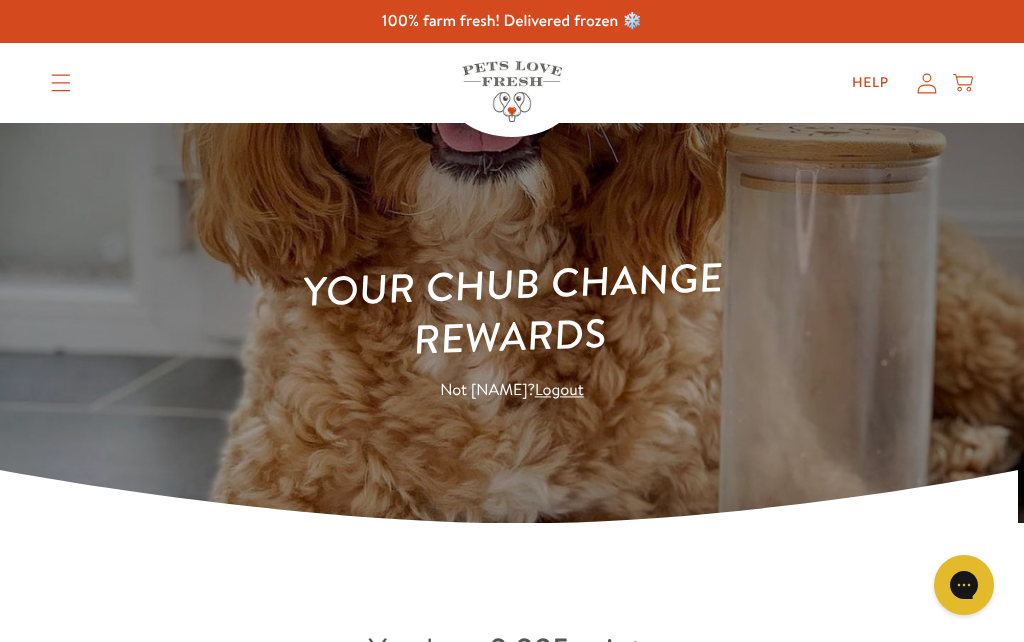 click at bounding box center (61, 83) 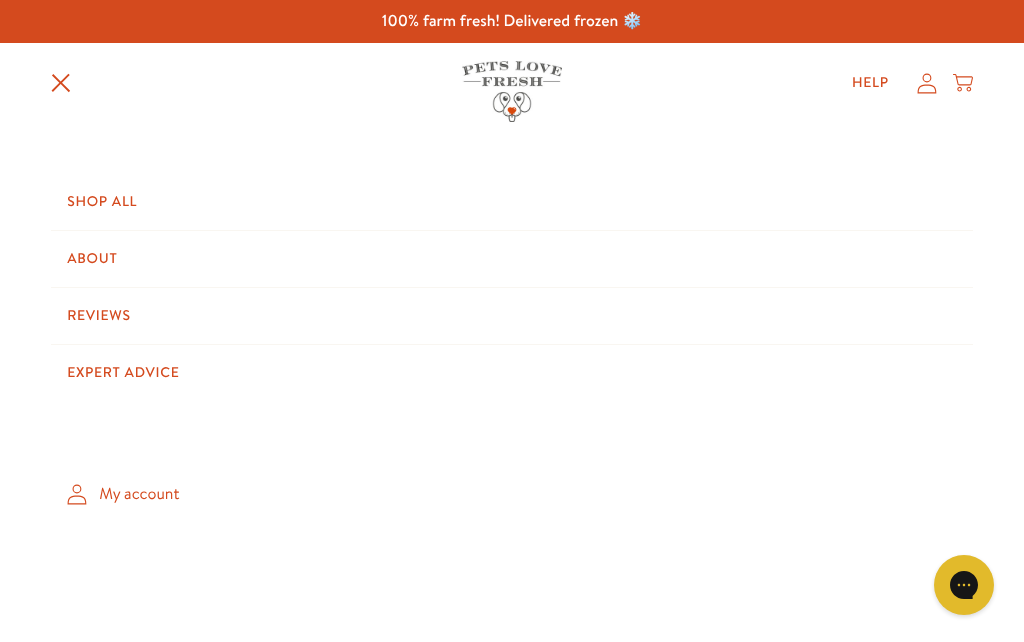 click on "My account" at bounding box center (512, 494) 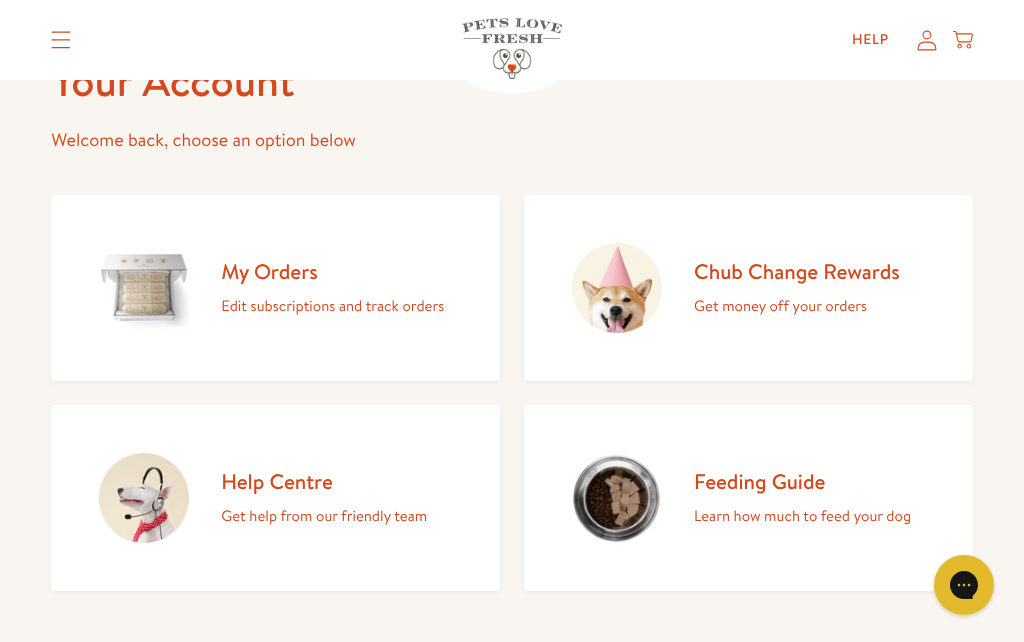 scroll, scrollTop: 0, scrollLeft: 0, axis: both 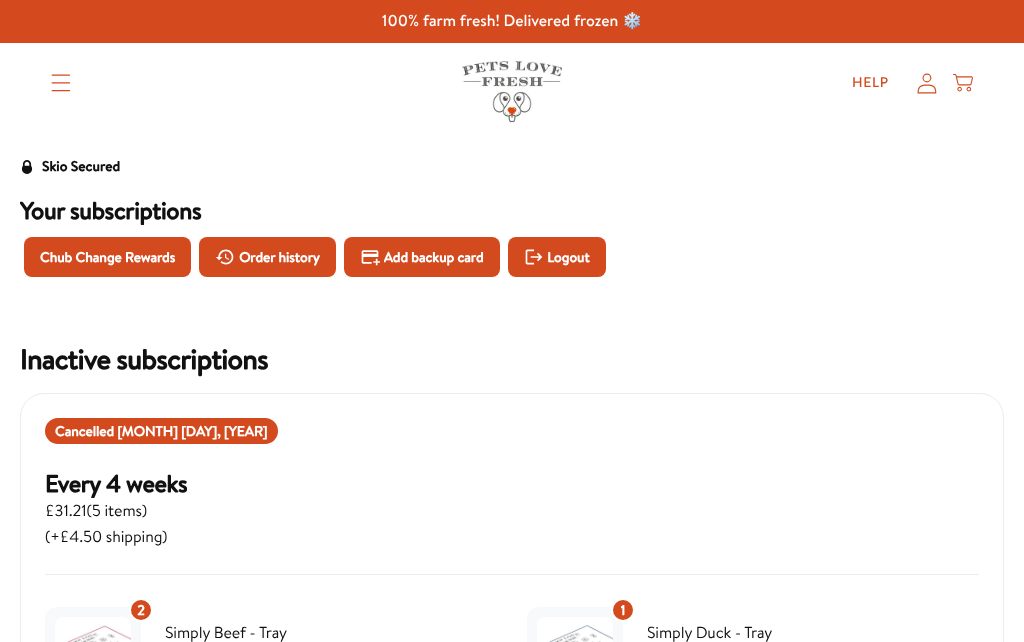 click 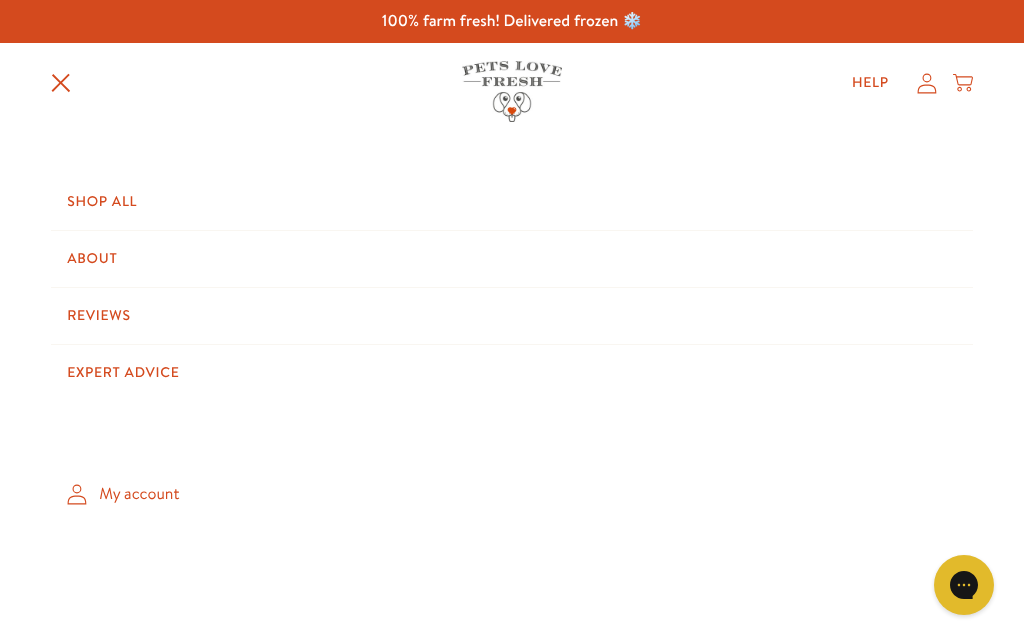 scroll, scrollTop: 0, scrollLeft: 0, axis: both 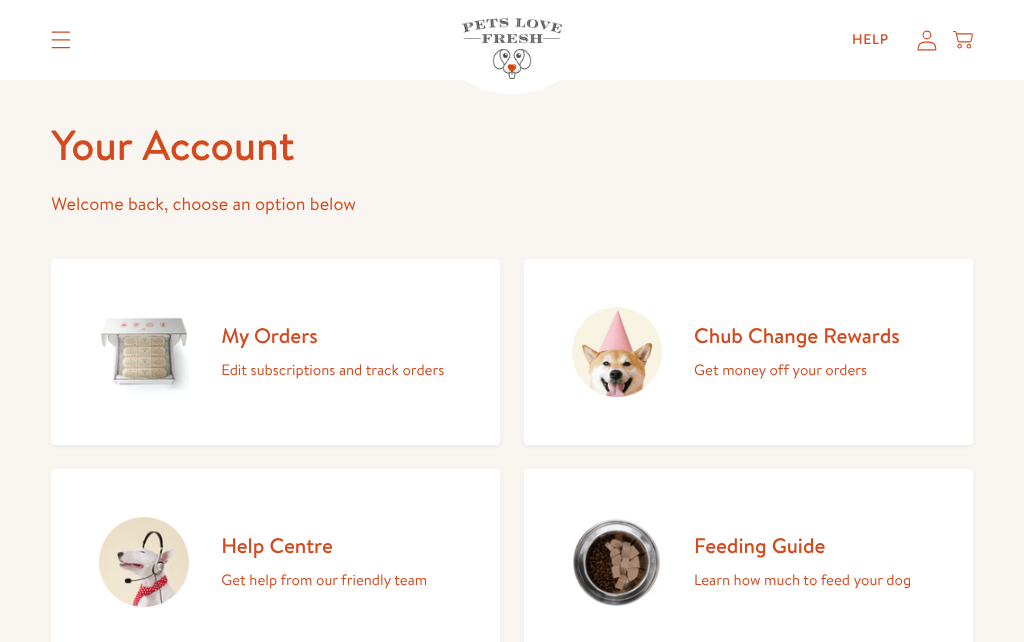 click on "My Orders" at bounding box center (332, 335) 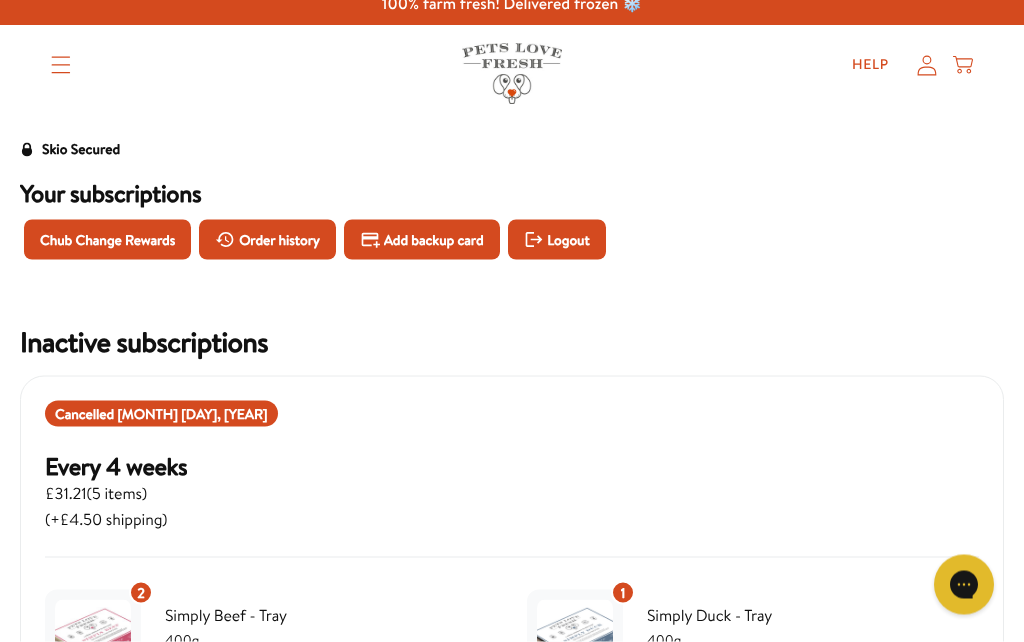 scroll, scrollTop: 0, scrollLeft: 0, axis: both 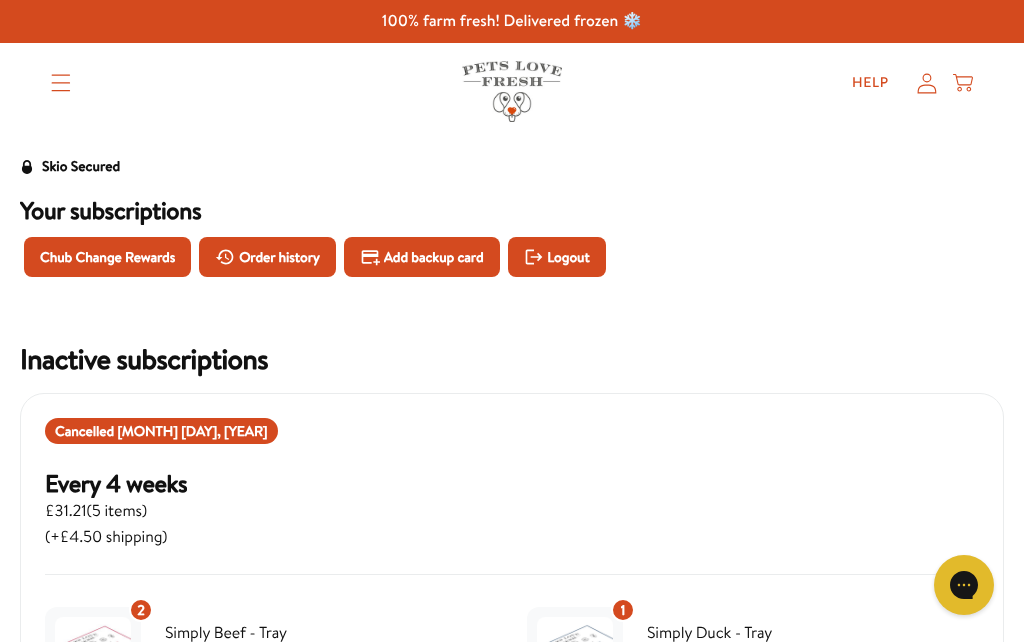 click at bounding box center [61, 83] 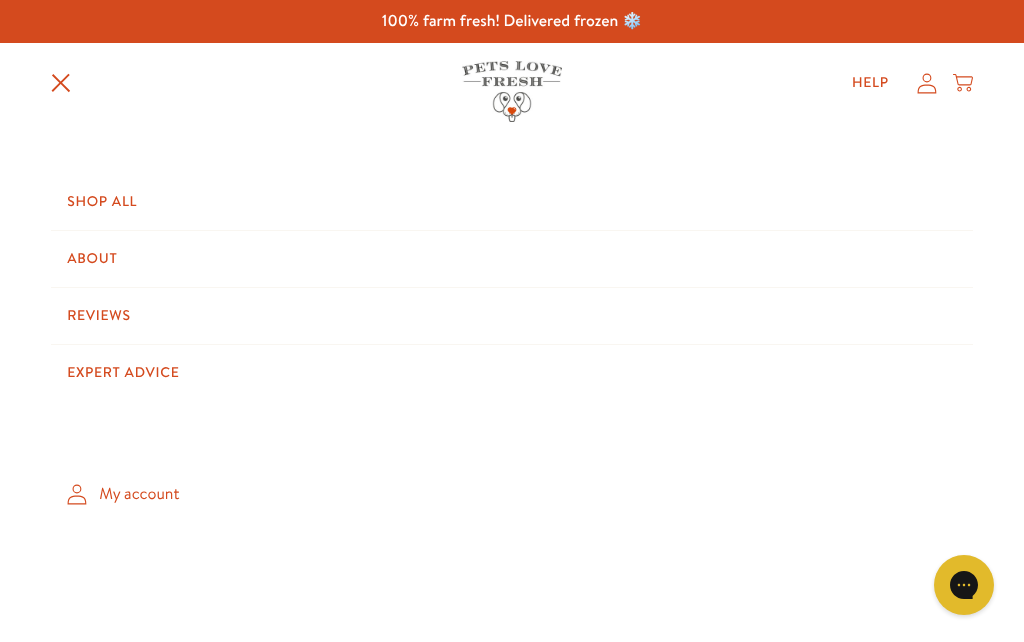 click on "Shop All" at bounding box center [512, 202] 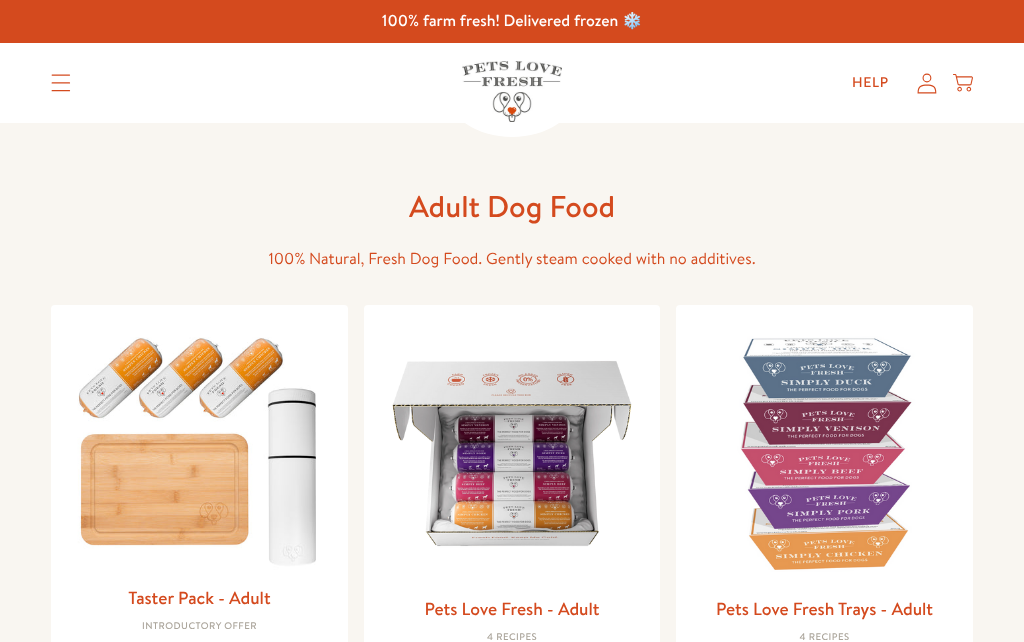 click at bounding box center (824, 453) 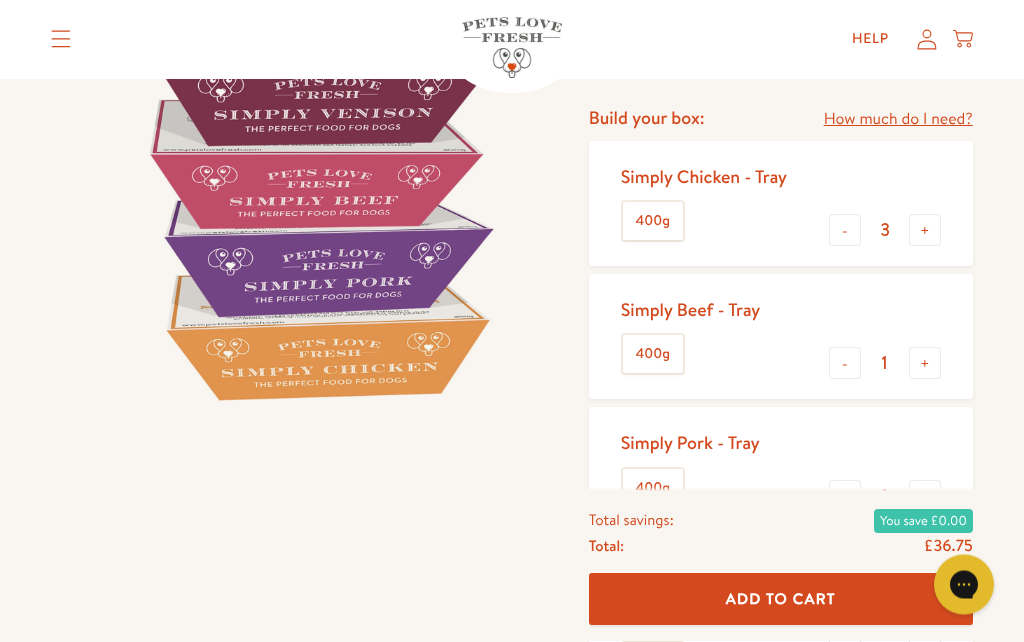 scroll, scrollTop: 223, scrollLeft: 0, axis: vertical 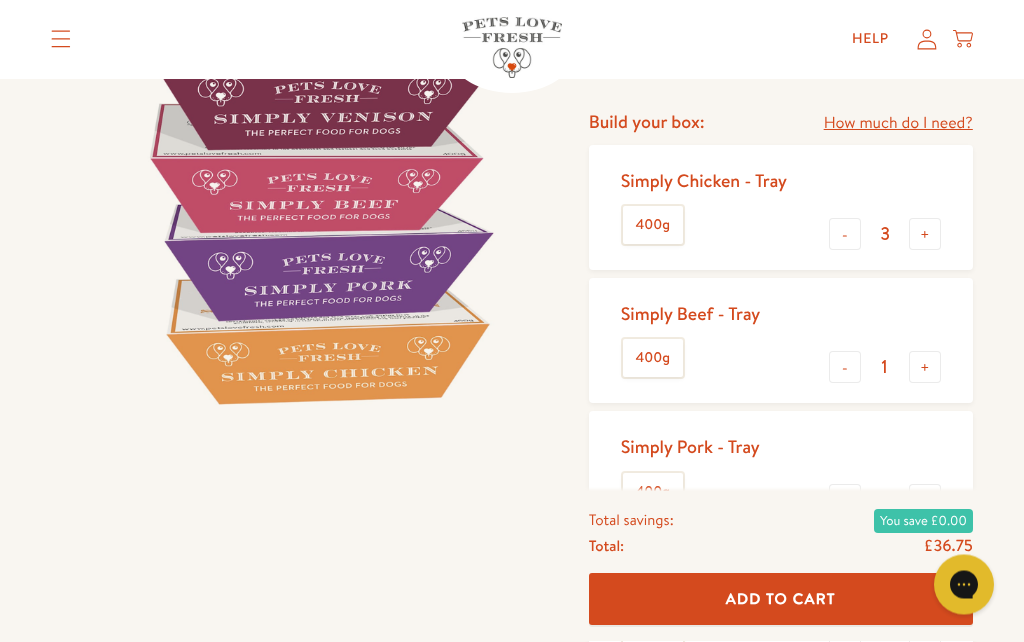 click on "-" at bounding box center [845, 235] 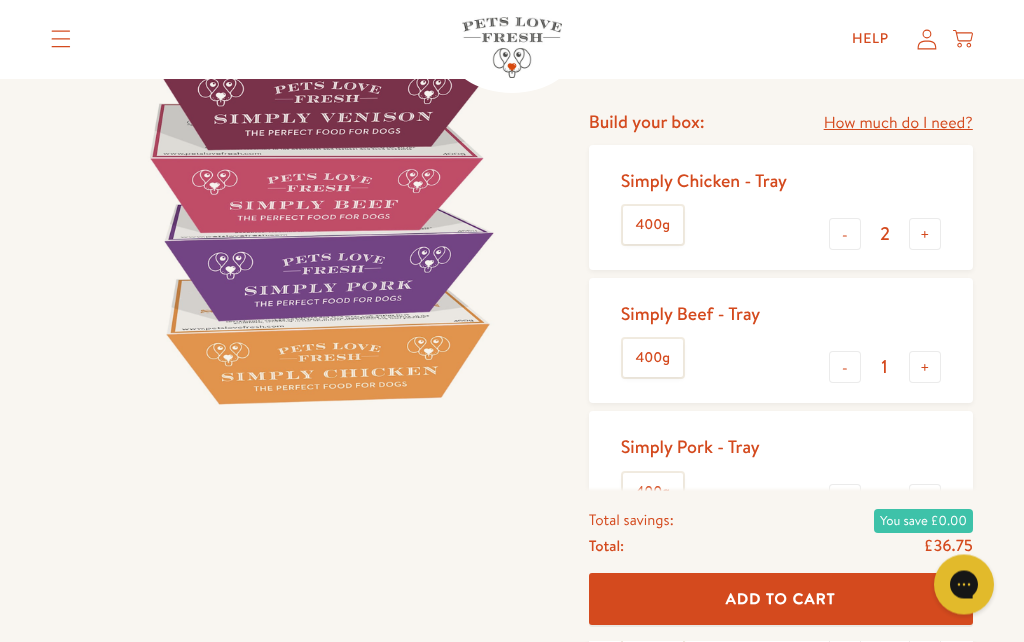 scroll, scrollTop: 224, scrollLeft: 0, axis: vertical 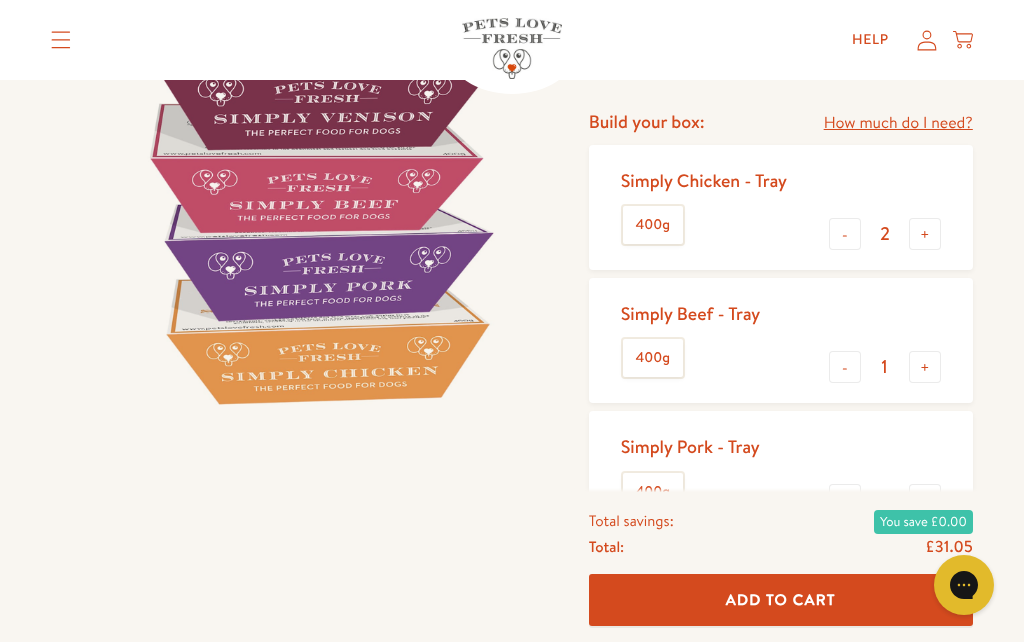 click on "-" at bounding box center [845, 234] 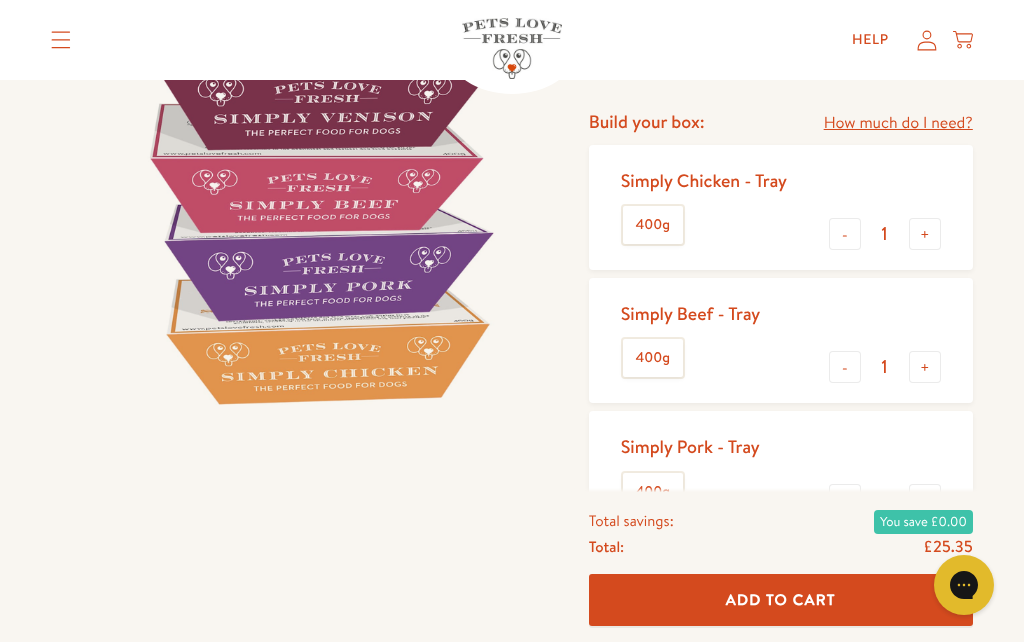 click on "+" at bounding box center [925, 367] 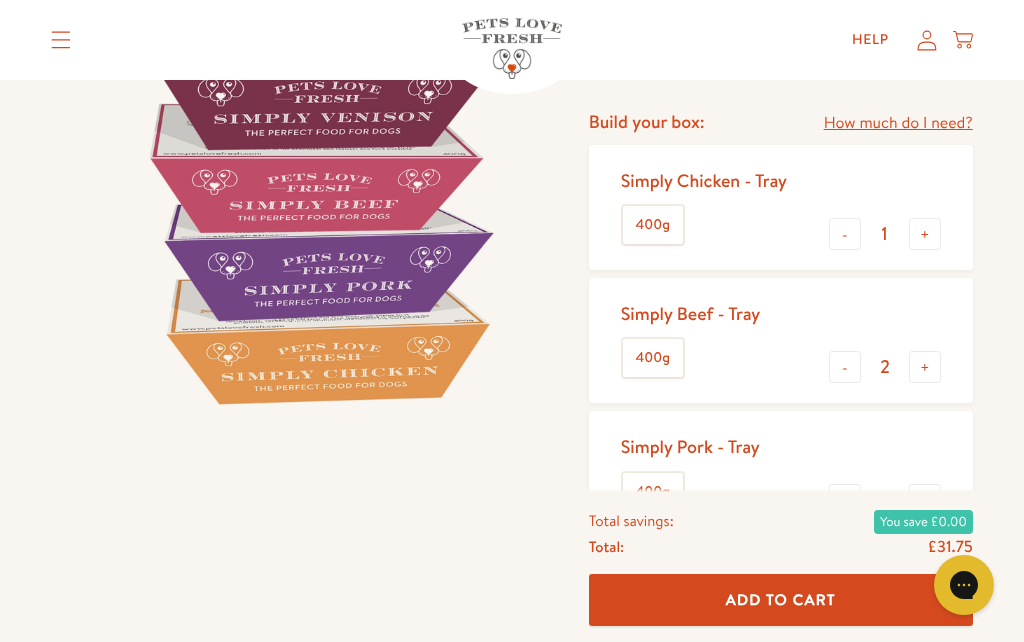 click on "+" at bounding box center [925, 367] 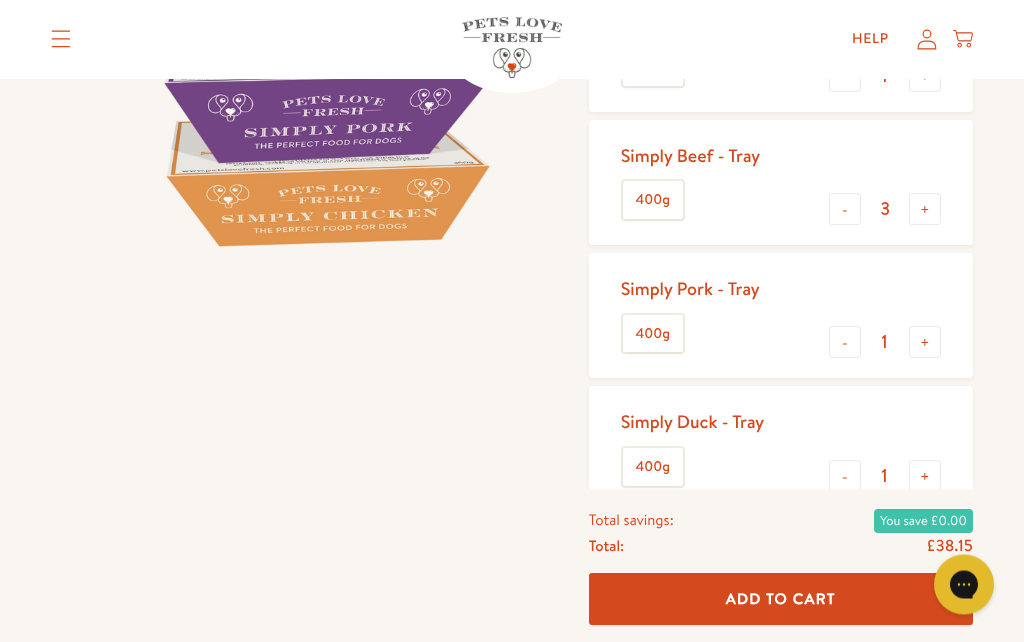 scroll, scrollTop: 384, scrollLeft: 0, axis: vertical 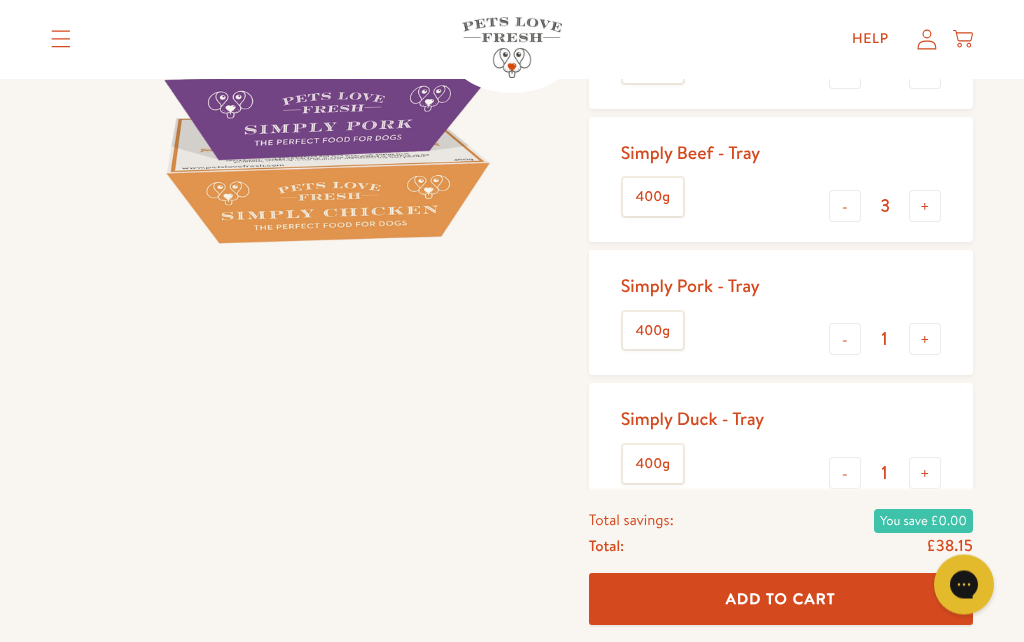 click on "+" at bounding box center (925, 474) 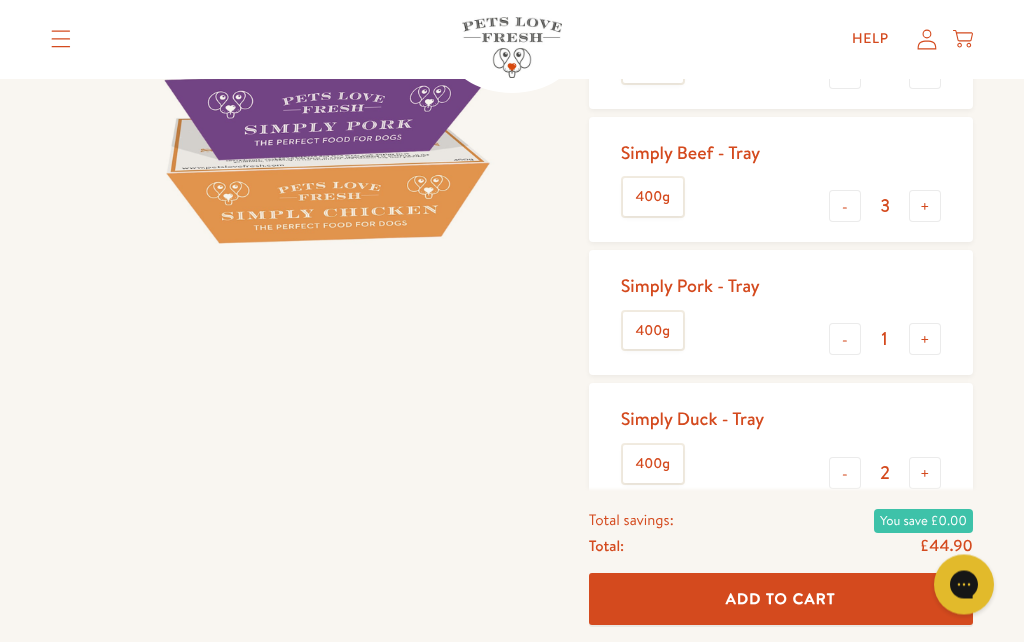 scroll, scrollTop: 385, scrollLeft: 0, axis: vertical 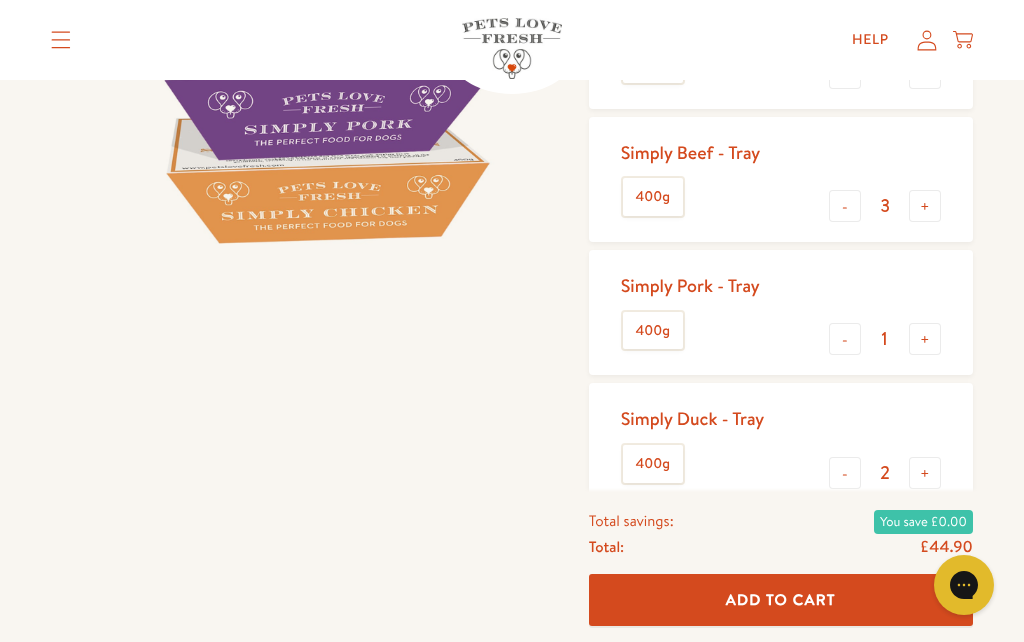 click on "+" at bounding box center (925, 473) 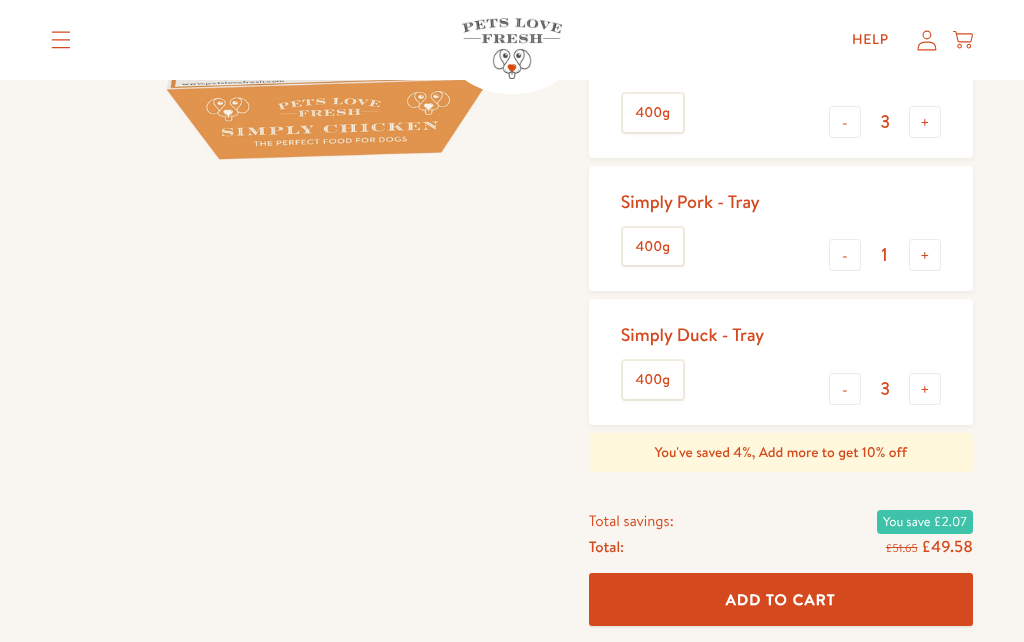 scroll, scrollTop: 470, scrollLeft: 0, axis: vertical 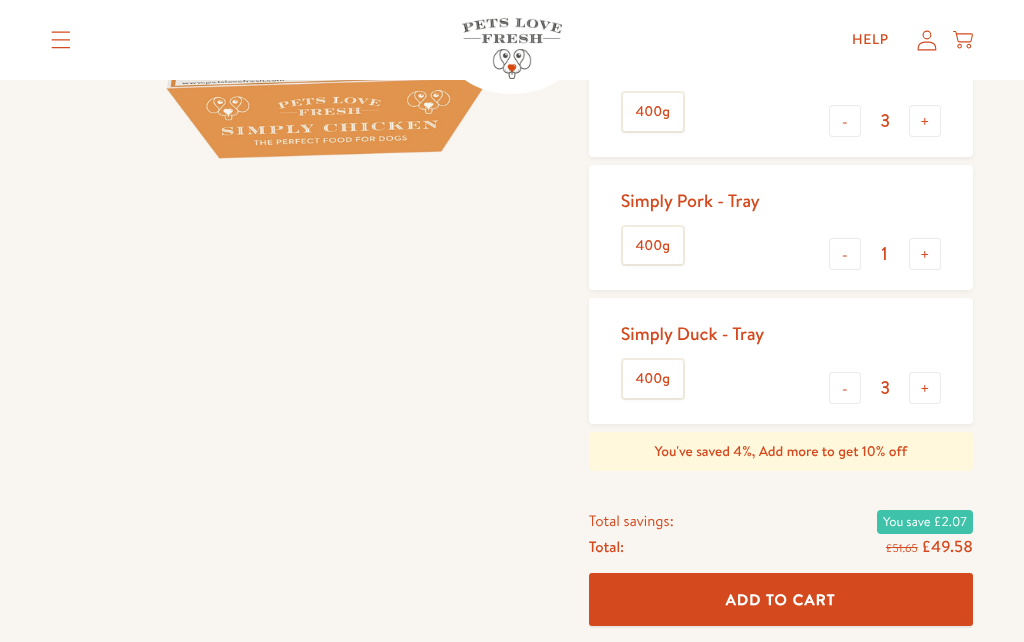 click on "-" at bounding box center (845, 388) 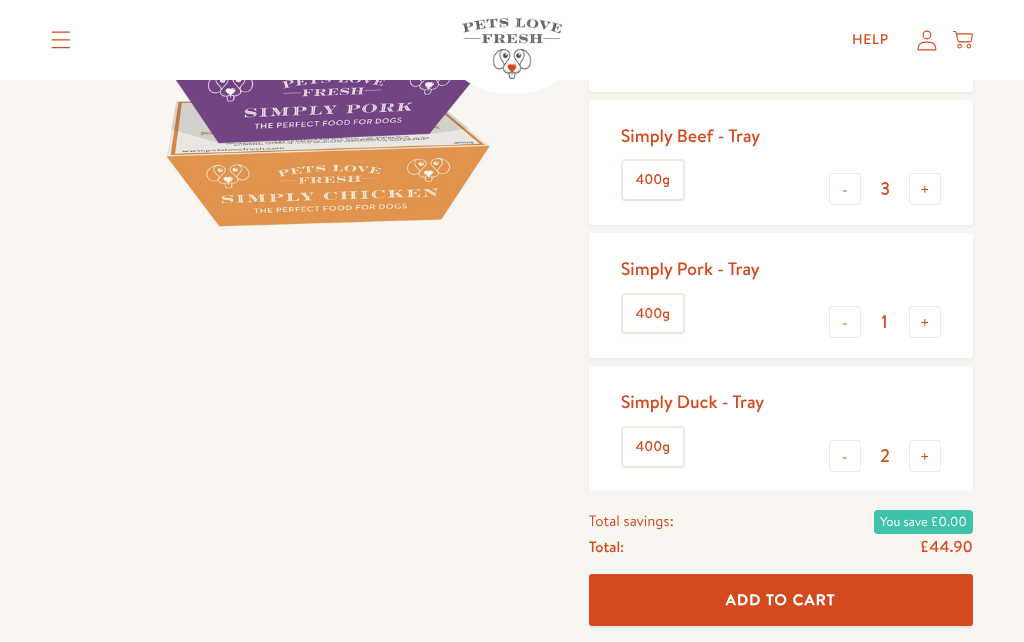 scroll, scrollTop: 405, scrollLeft: 0, axis: vertical 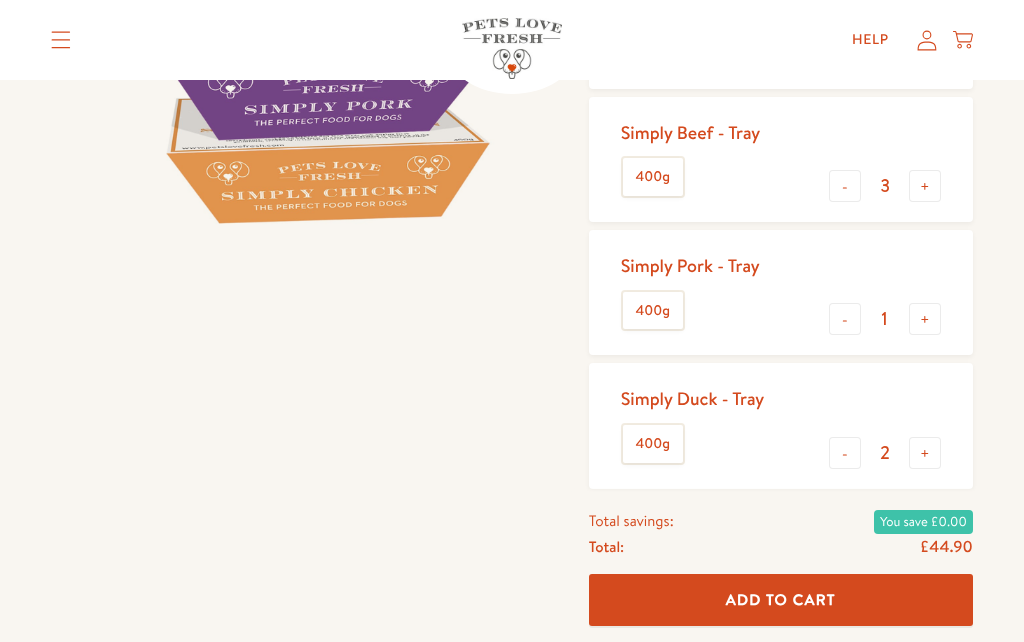 click on "+" at bounding box center (925, 453) 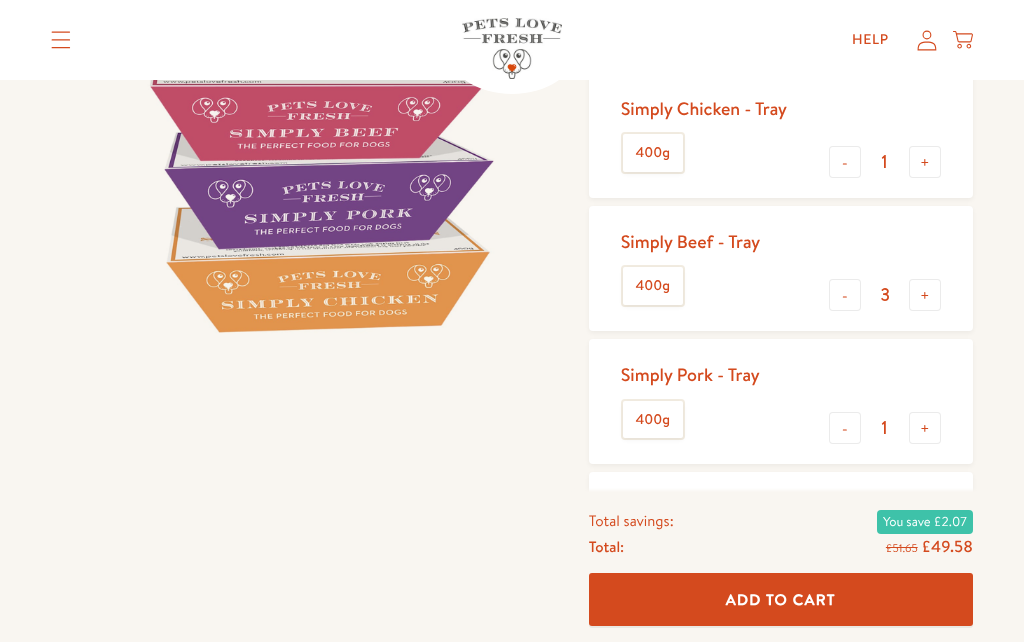 scroll, scrollTop: 295, scrollLeft: 0, axis: vertical 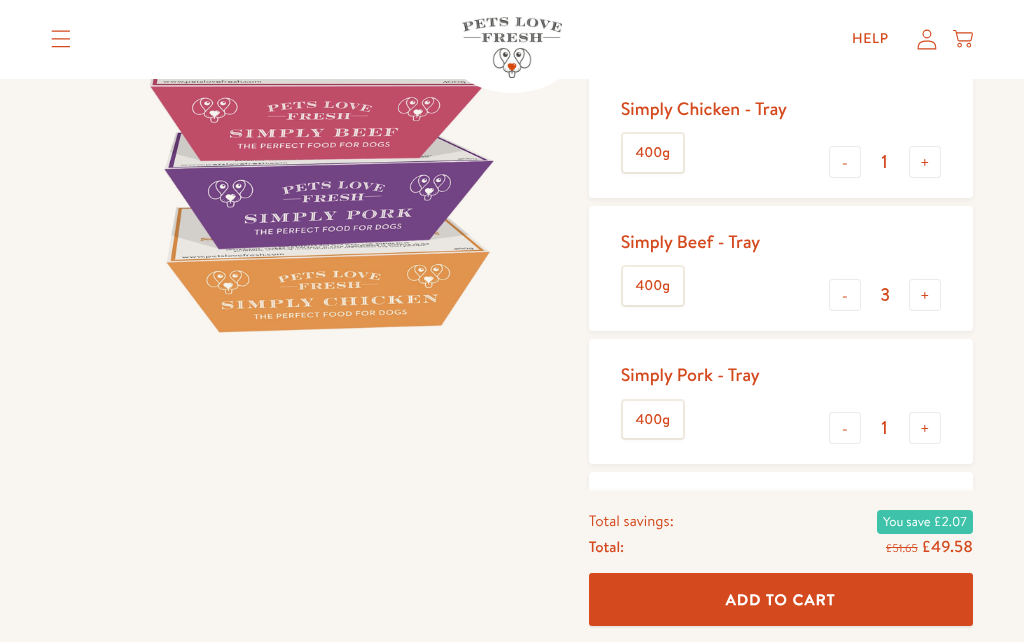 click on "+" at bounding box center (925, 429) 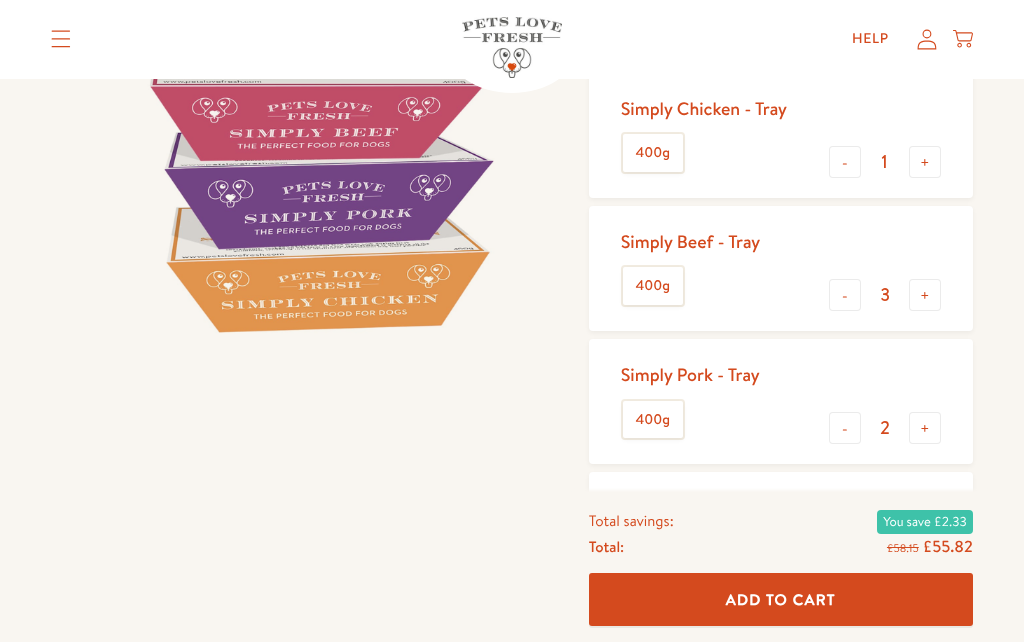 scroll, scrollTop: 296, scrollLeft: 0, axis: vertical 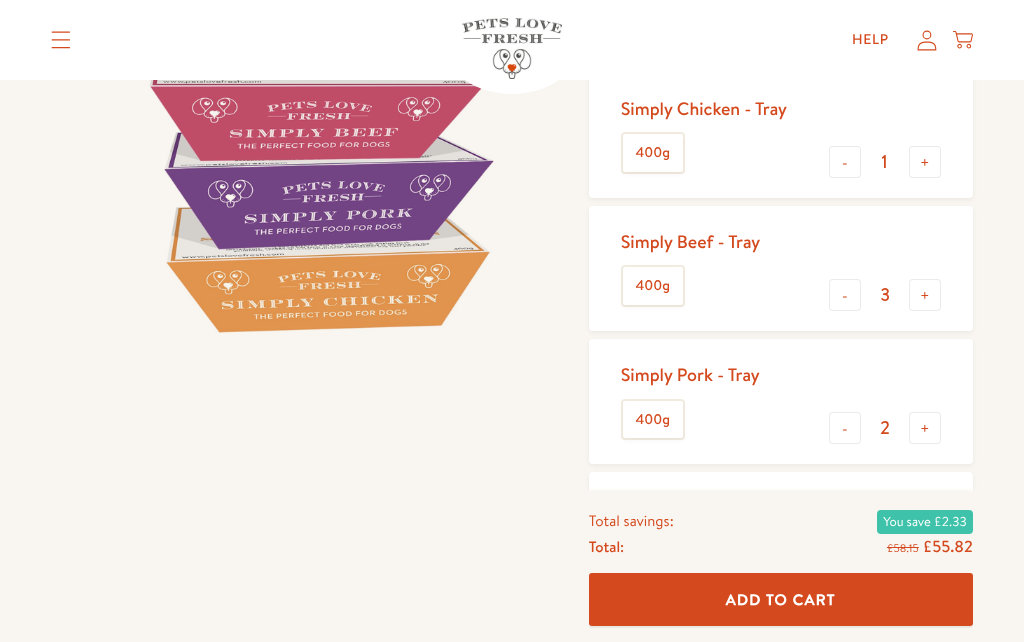 click on "-" at bounding box center [845, 428] 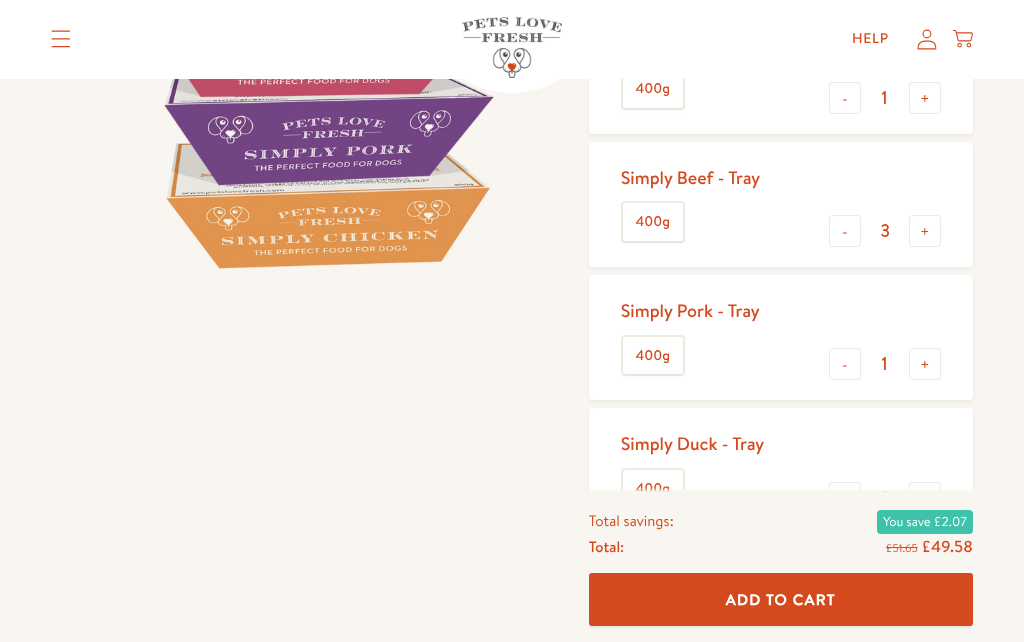 scroll, scrollTop: 340, scrollLeft: 0, axis: vertical 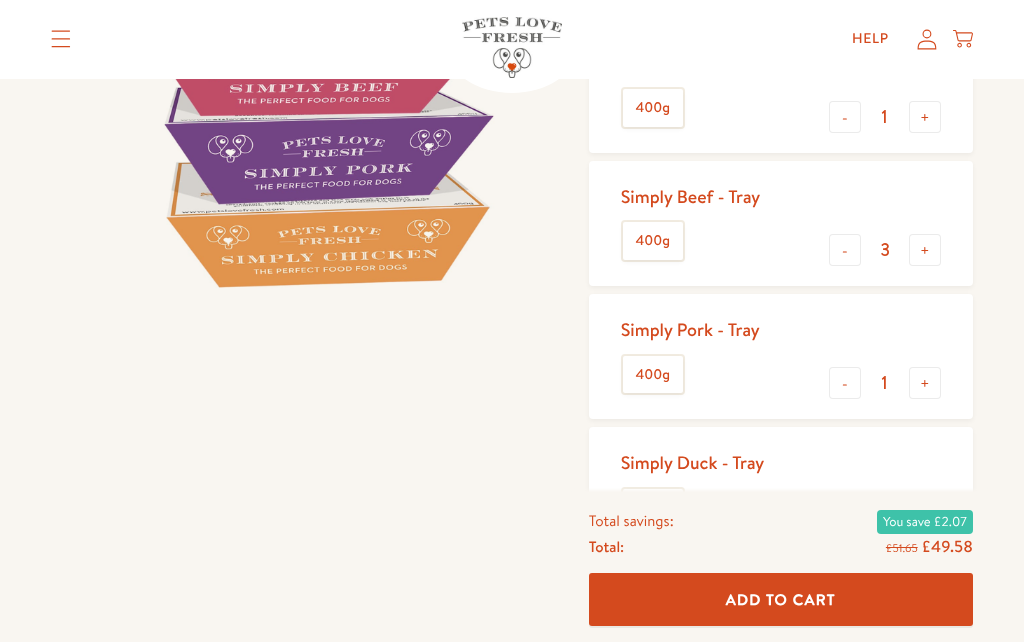 click on "Add To Cart" at bounding box center (781, 600) 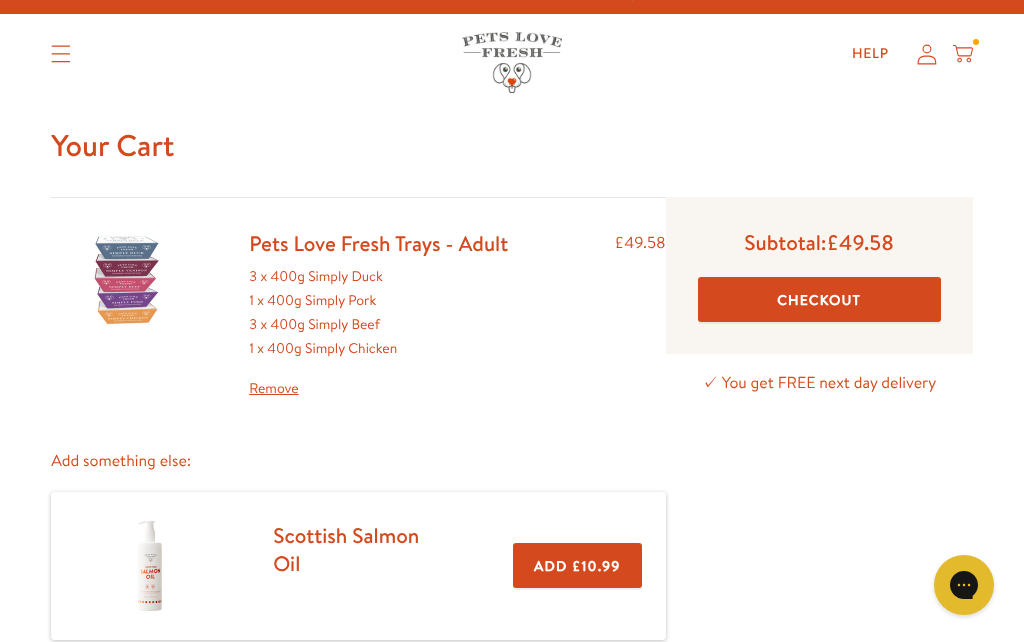 scroll, scrollTop: 0, scrollLeft: 0, axis: both 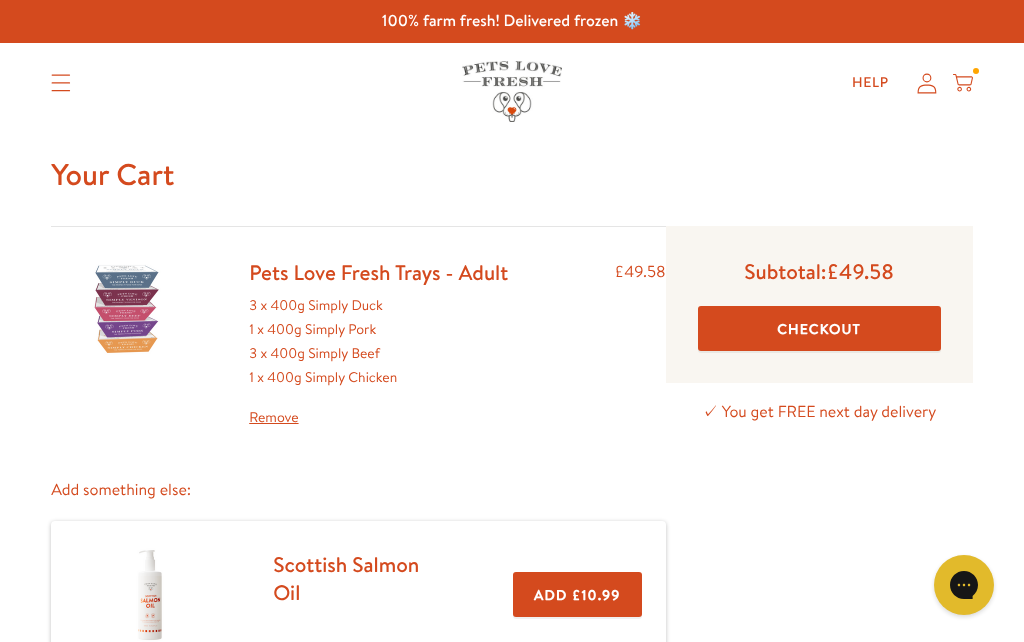 click on "Help" at bounding box center [870, 83] 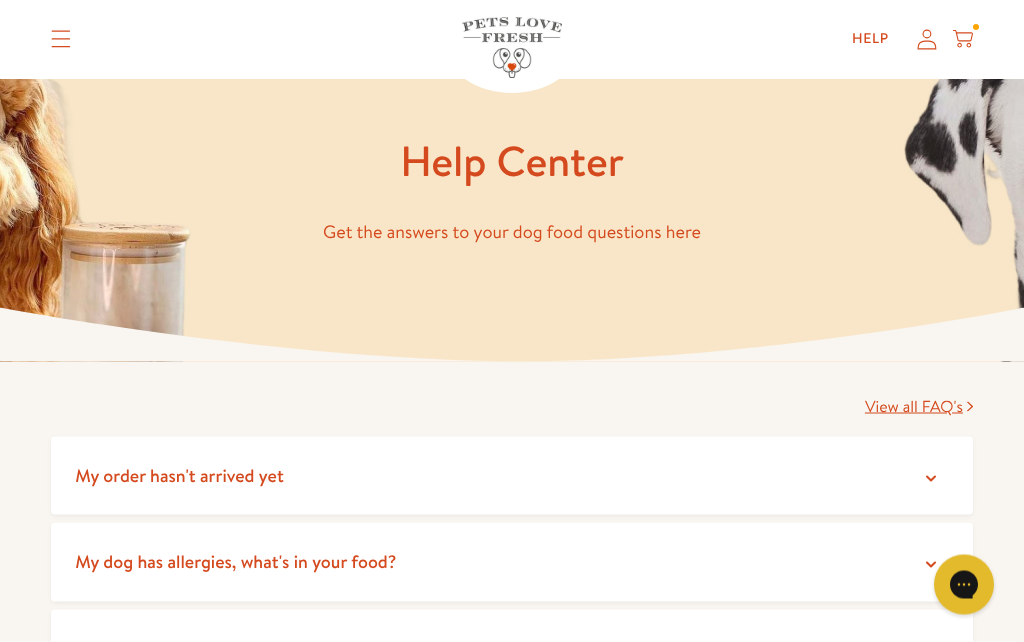 scroll, scrollTop: 0, scrollLeft: 0, axis: both 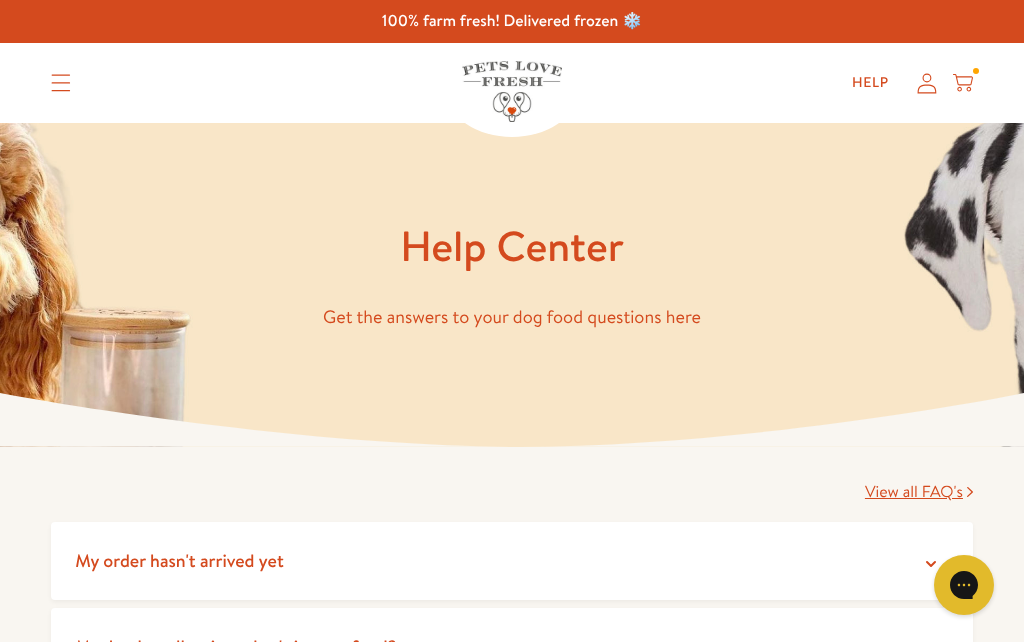 click 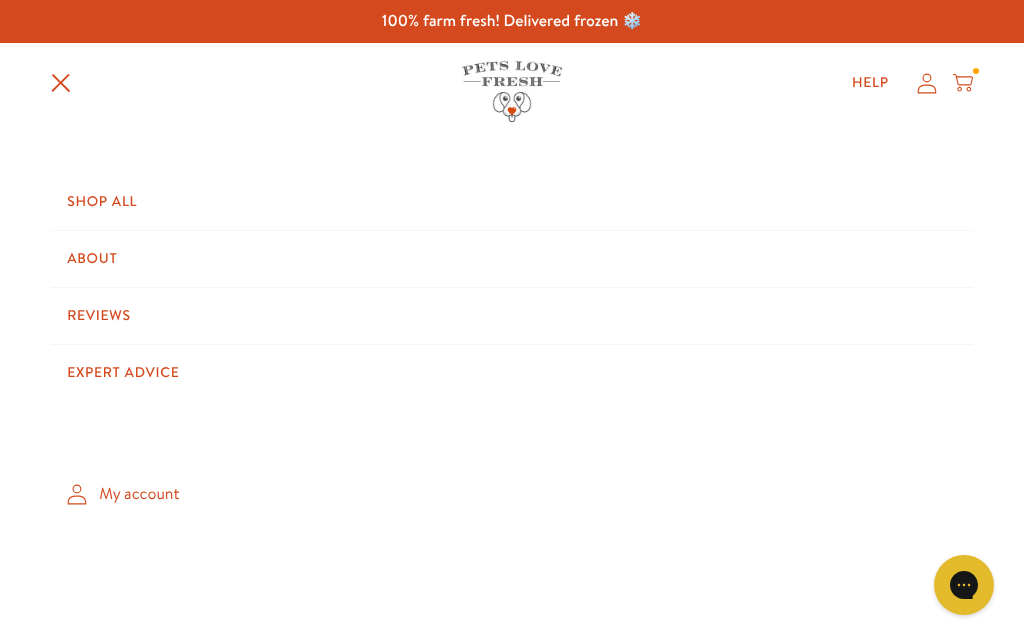 click on "My account" at bounding box center [512, 494] 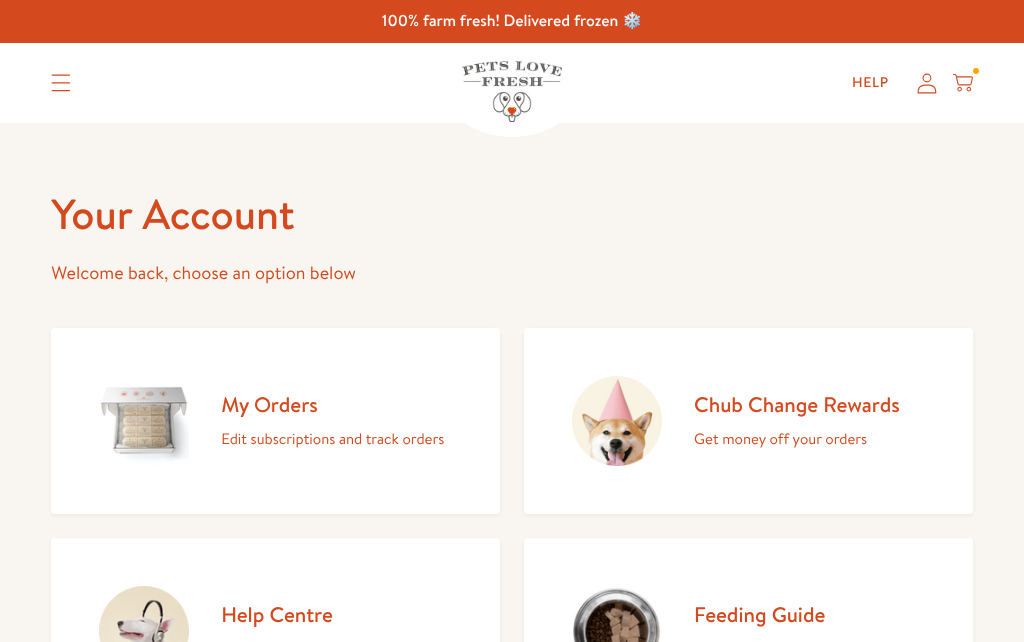scroll, scrollTop: 238, scrollLeft: 0, axis: vertical 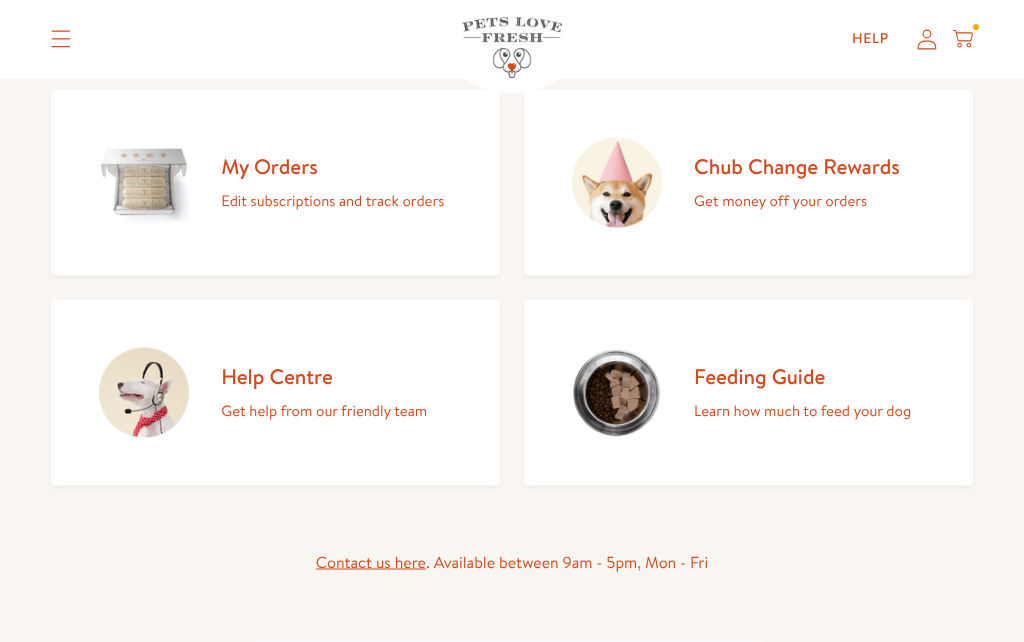 click on "My Orders" at bounding box center (332, 166) 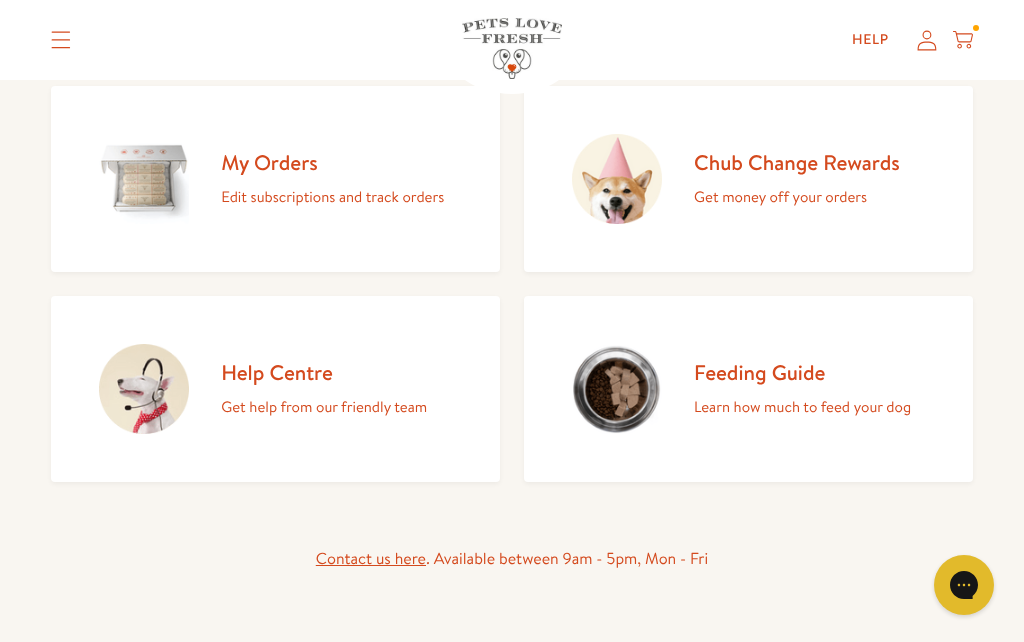 scroll, scrollTop: 0, scrollLeft: 0, axis: both 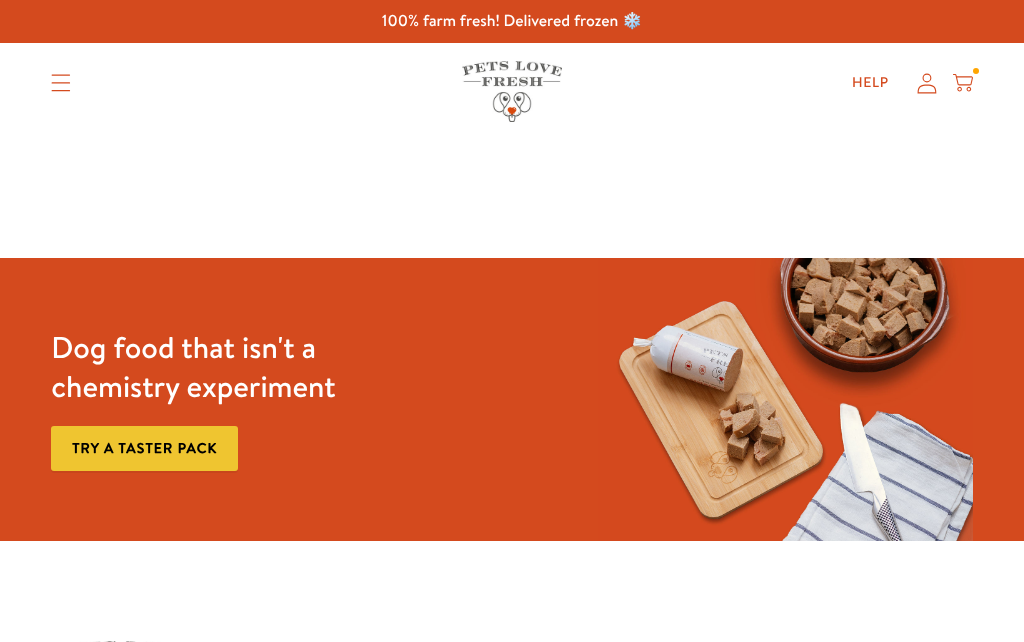 click 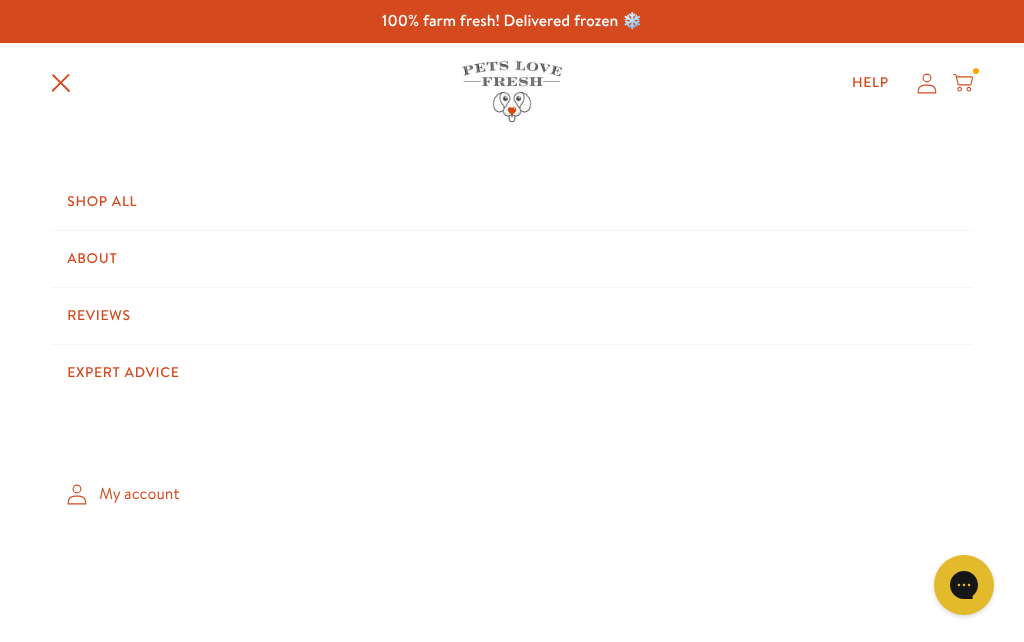scroll, scrollTop: 0, scrollLeft: 0, axis: both 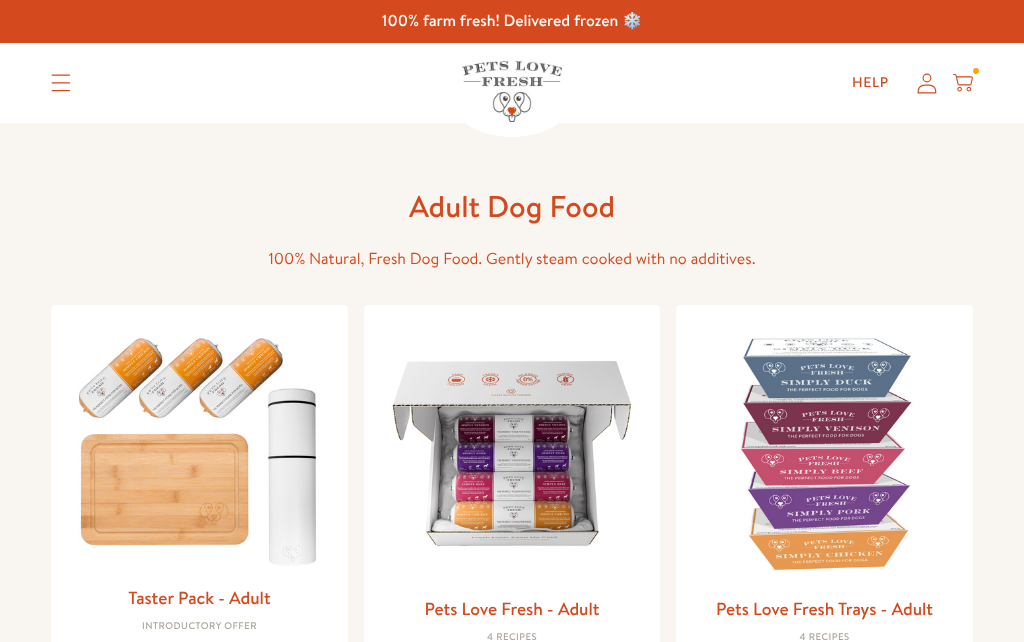 click at bounding box center (824, 453) 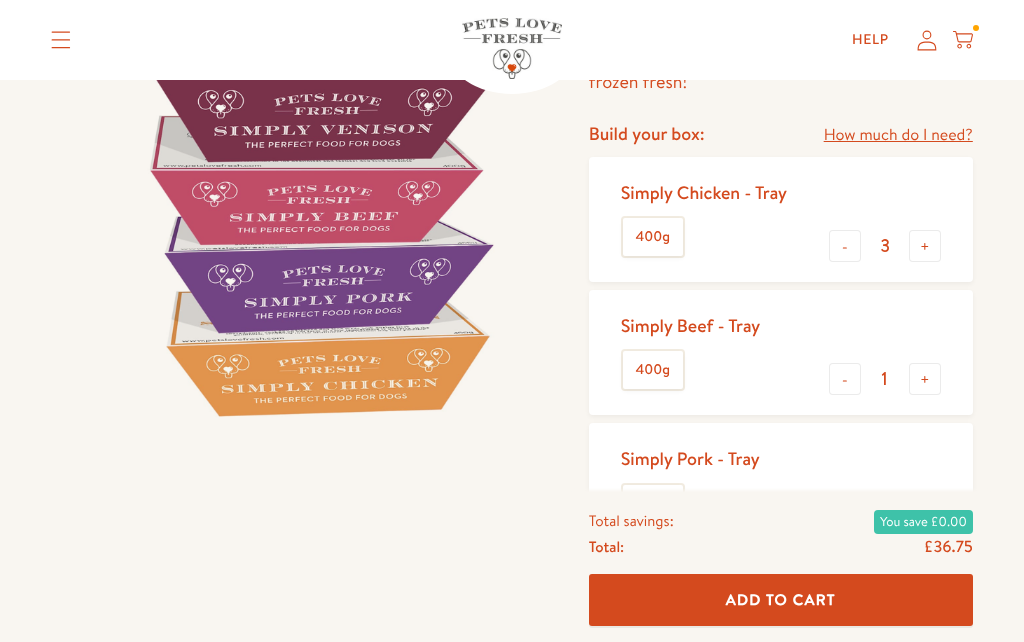 click on "-" at bounding box center [845, 246] 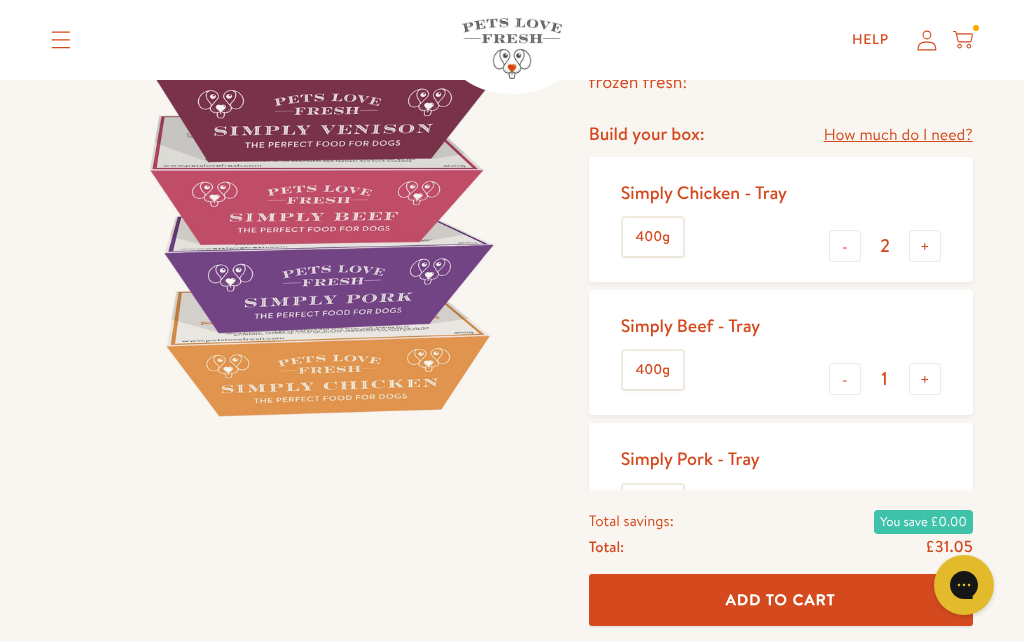 scroll, scrollTop: 0, scrollLeft: 0, axis: both 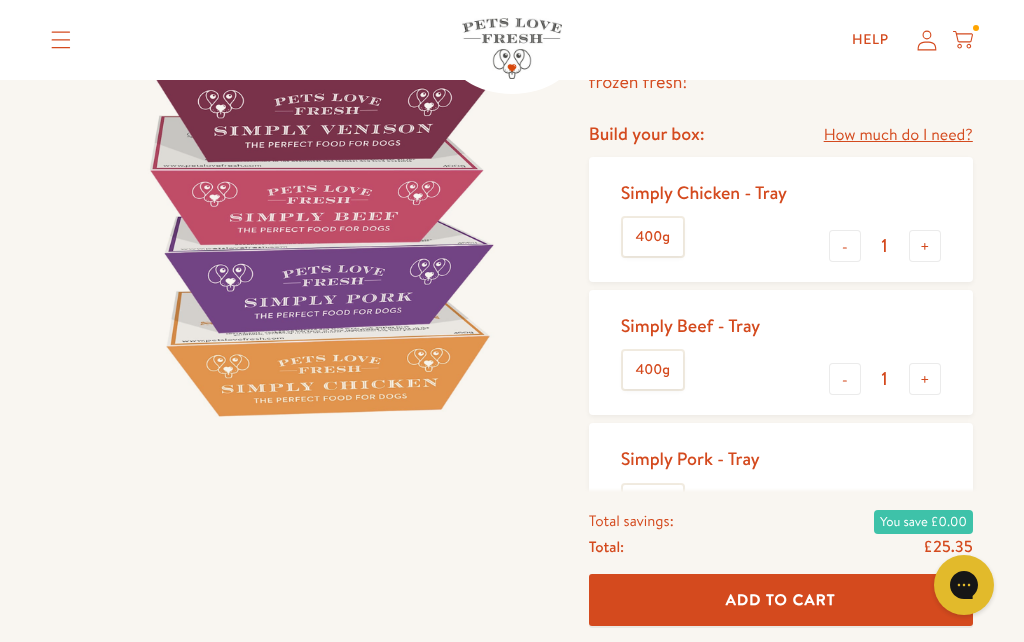 click on "+" at bounding box center (925, 379) 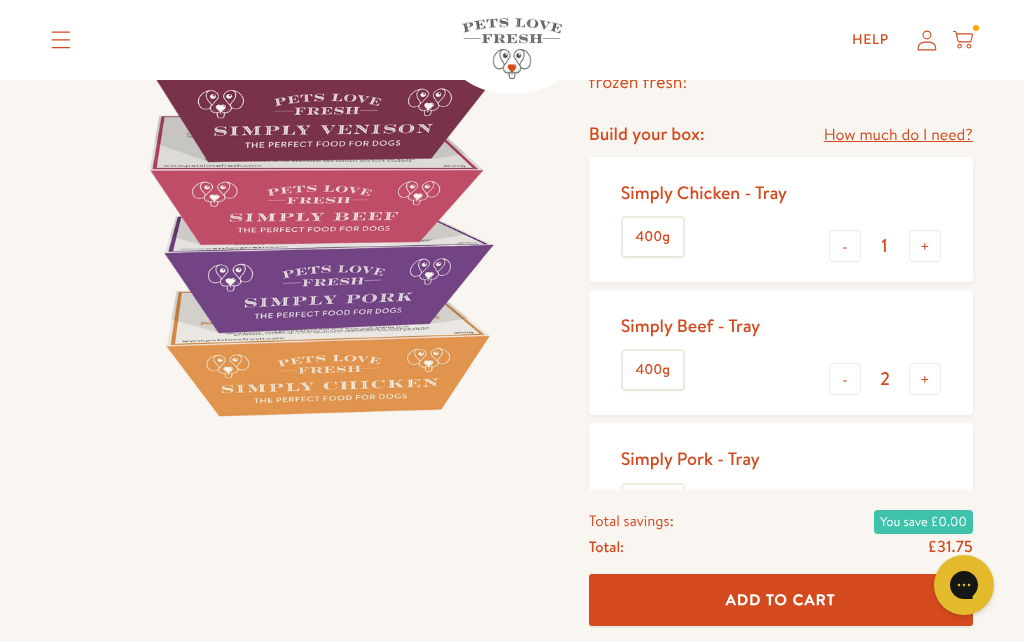 click on "+" at bounding box center [925, 379] 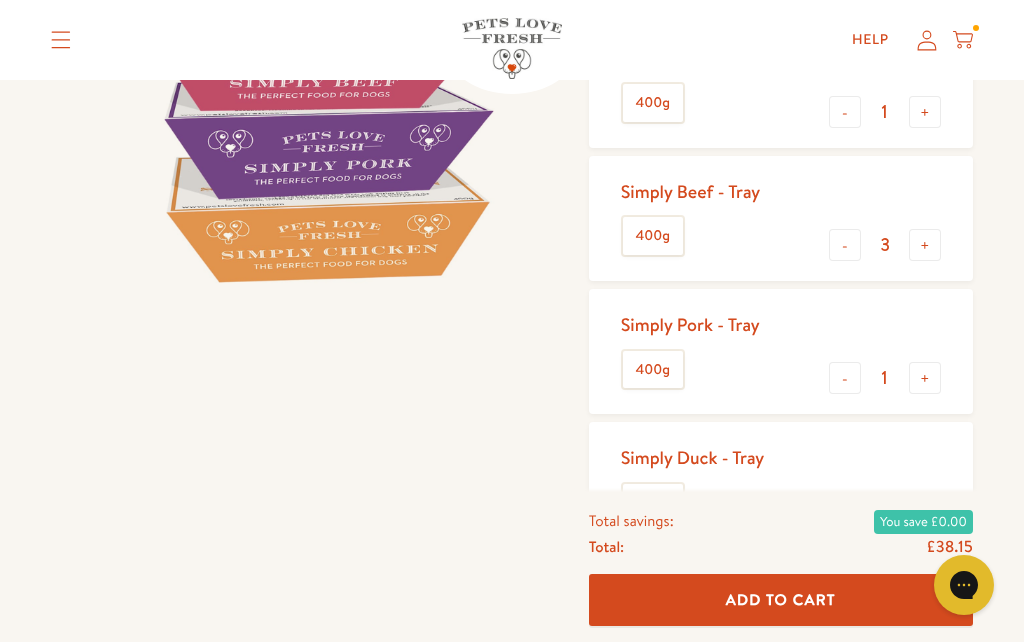 scroll, scrollTop: 368, scrollLeft: 0, axis: vertical 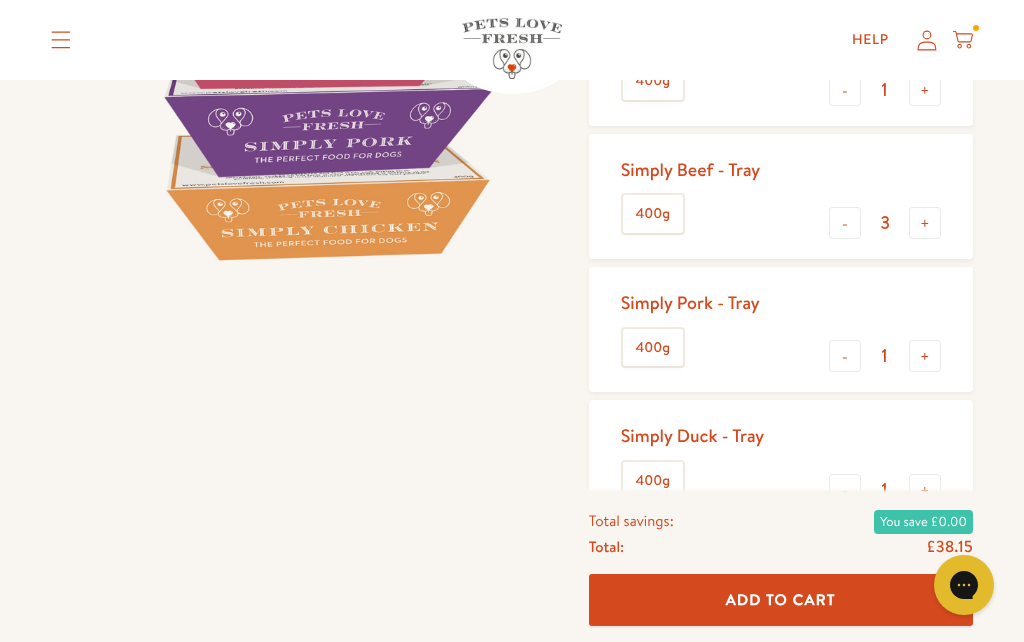 click on "+" at bounding box center [925, 490] 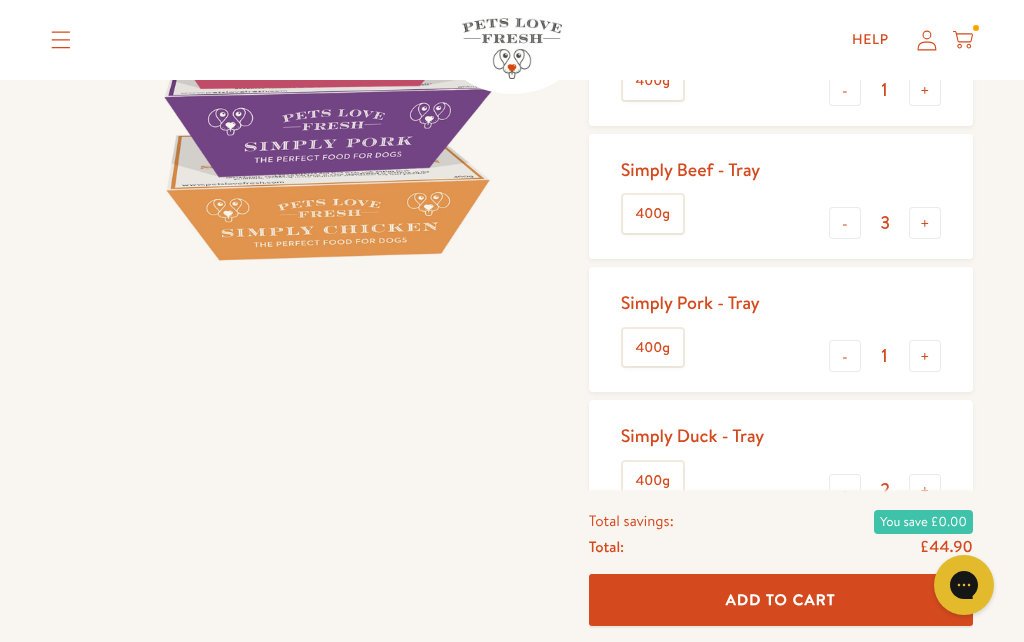 click on "+" at bounding box center (925, 490) 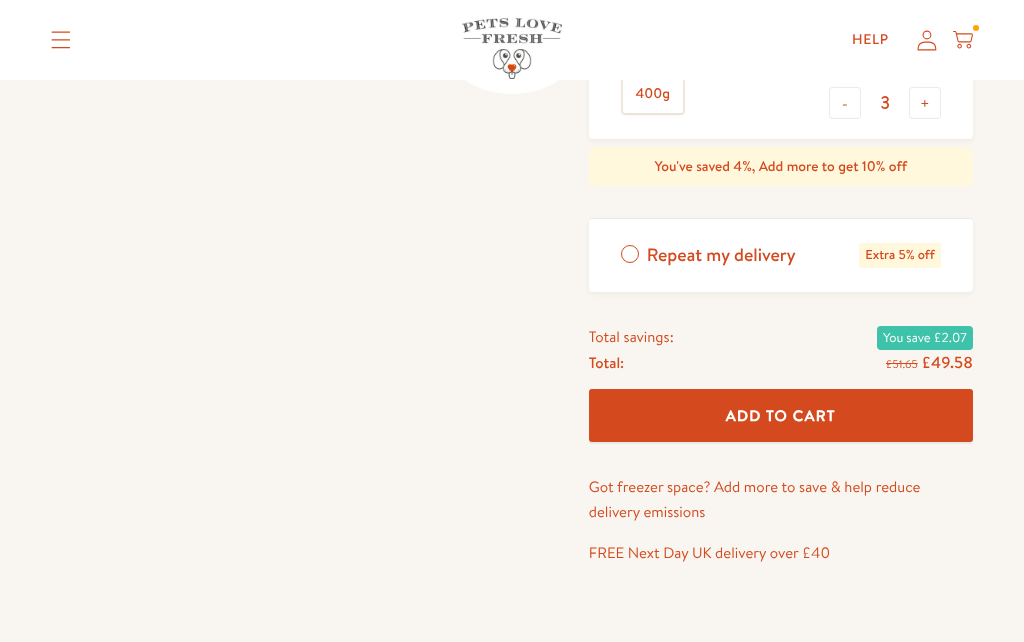 scroll, scrollTop: 748, scrollLeft: 0, axis: vertical 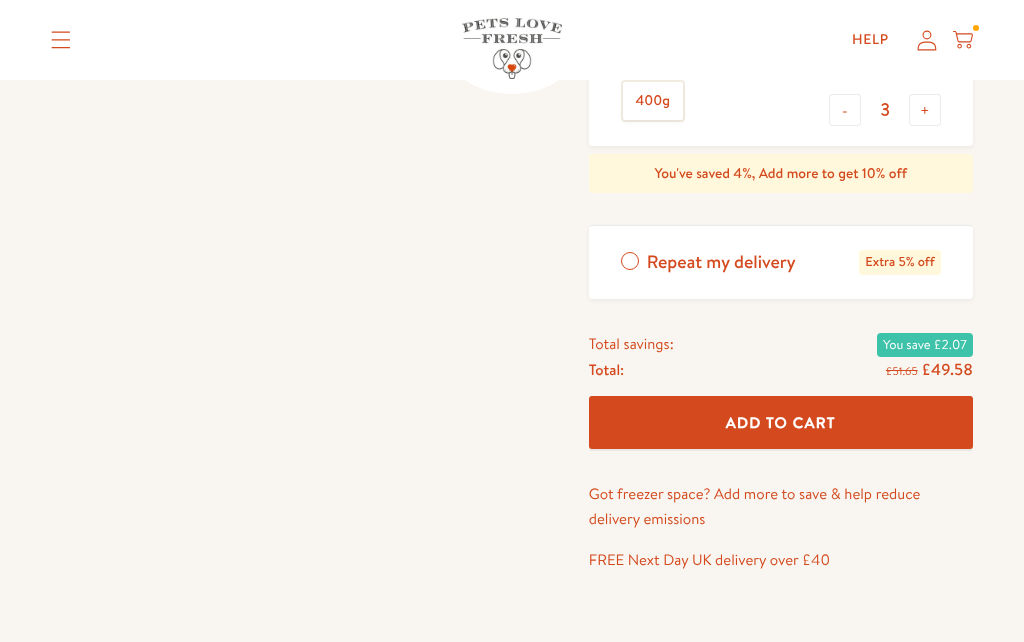 click on "Add To Cart" at bounding box center (781, 422) 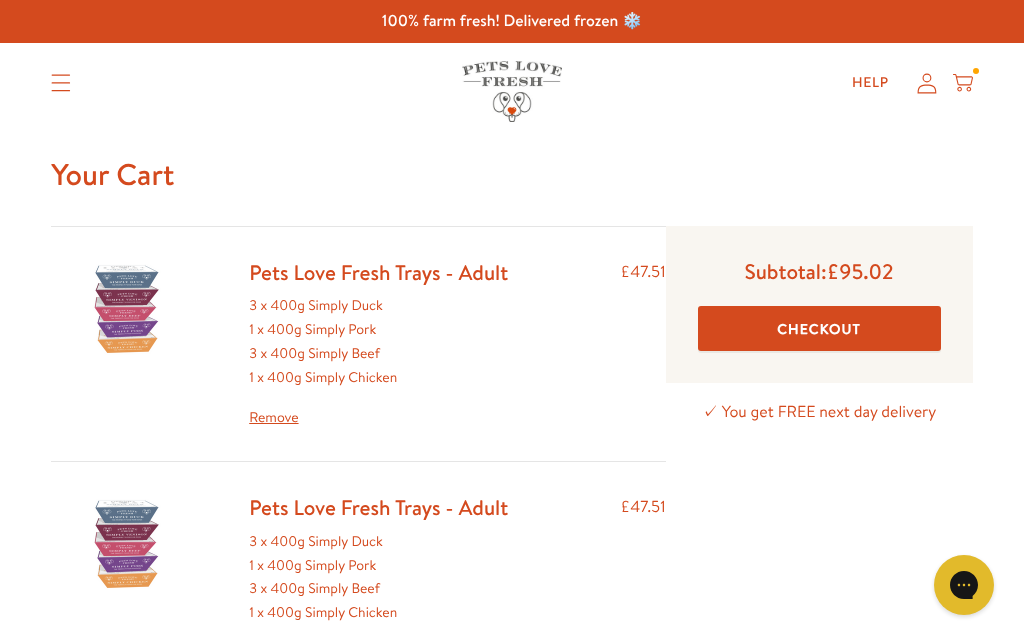 scroll, scrollTop: 0, scrollLeft: 0, axis: both 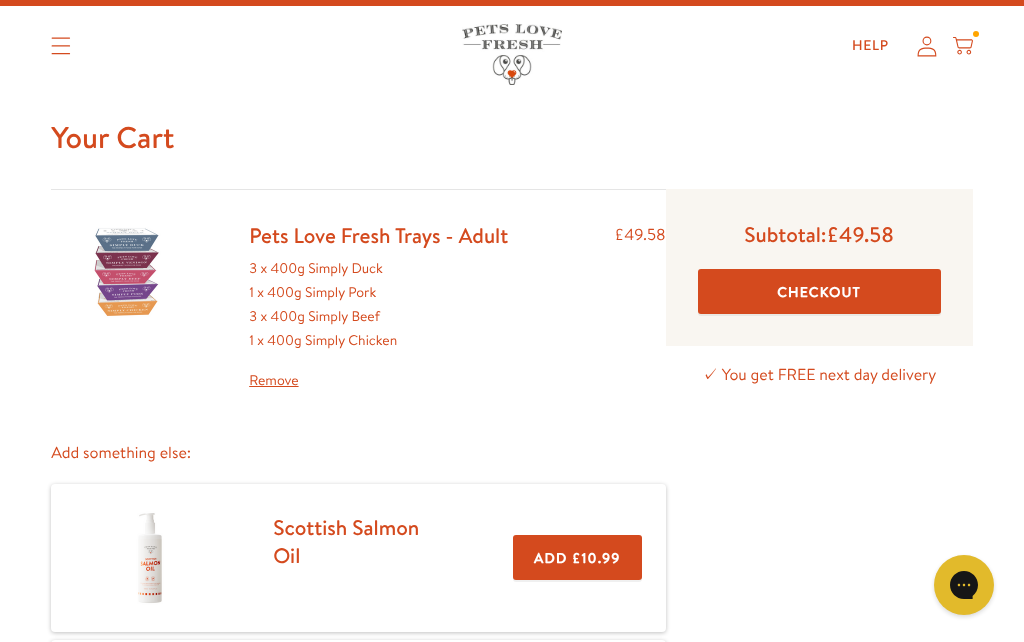 click on "Checkout" at bounding box center (819, 291) 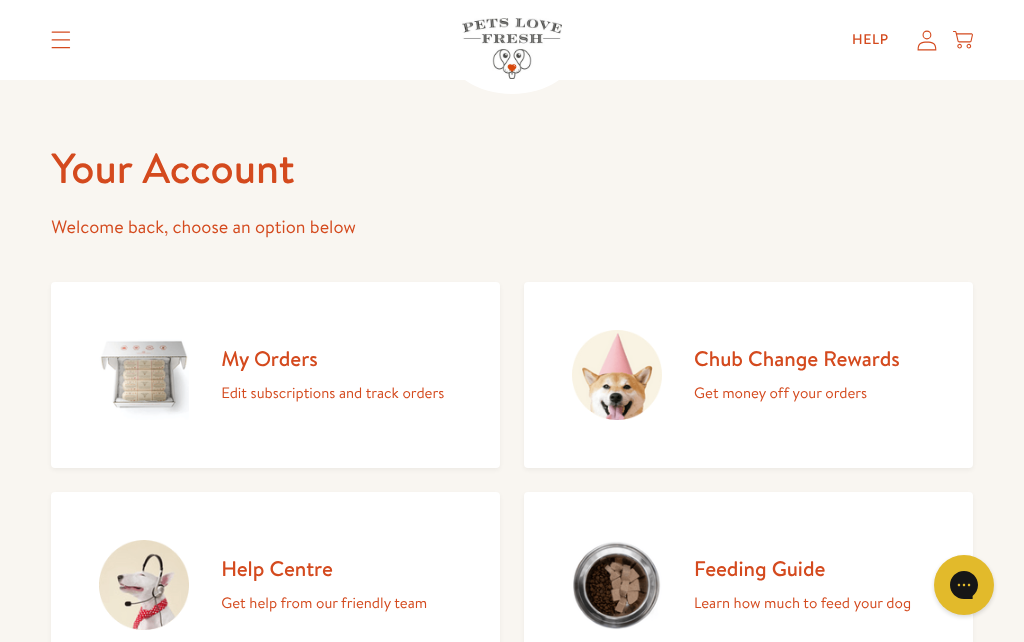 scroll, scrollTop: 0, scrollLeft: 0, axis: both 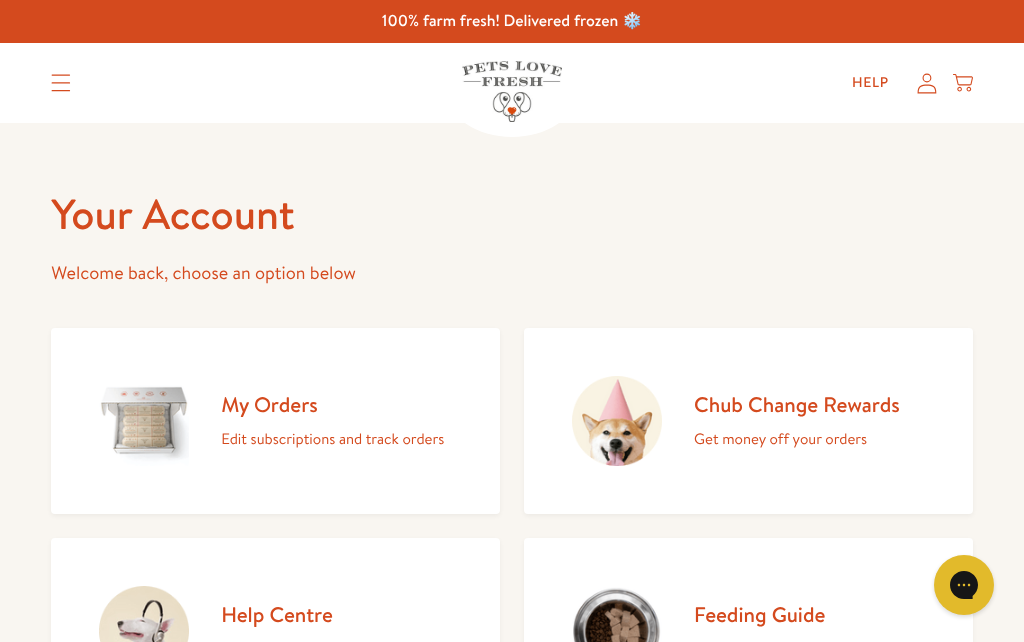 click at bounding box center (61, 83) 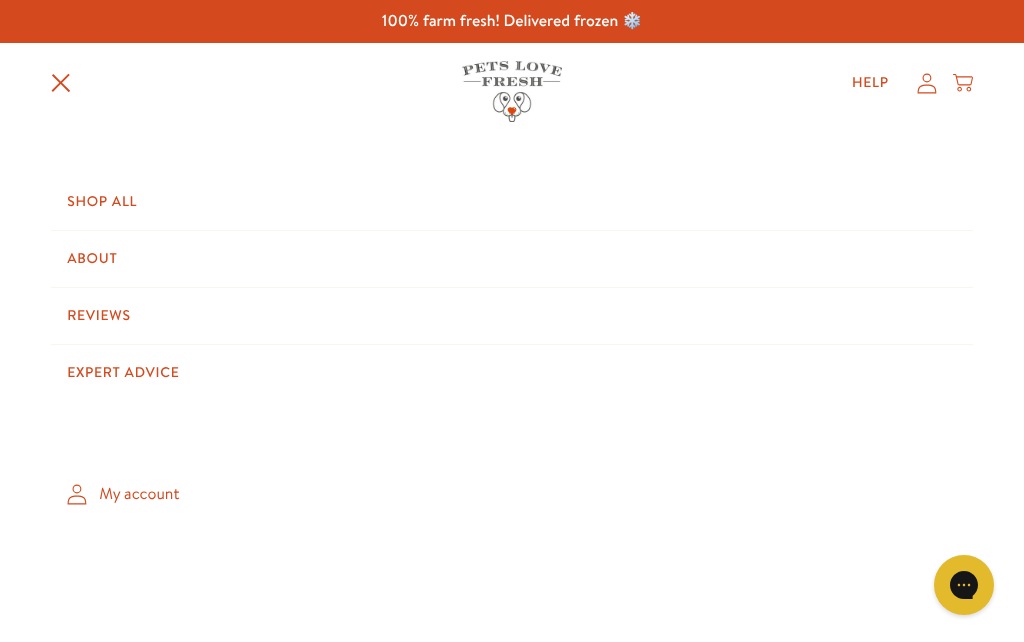 click on "My account" at bounding box center [512, 494] 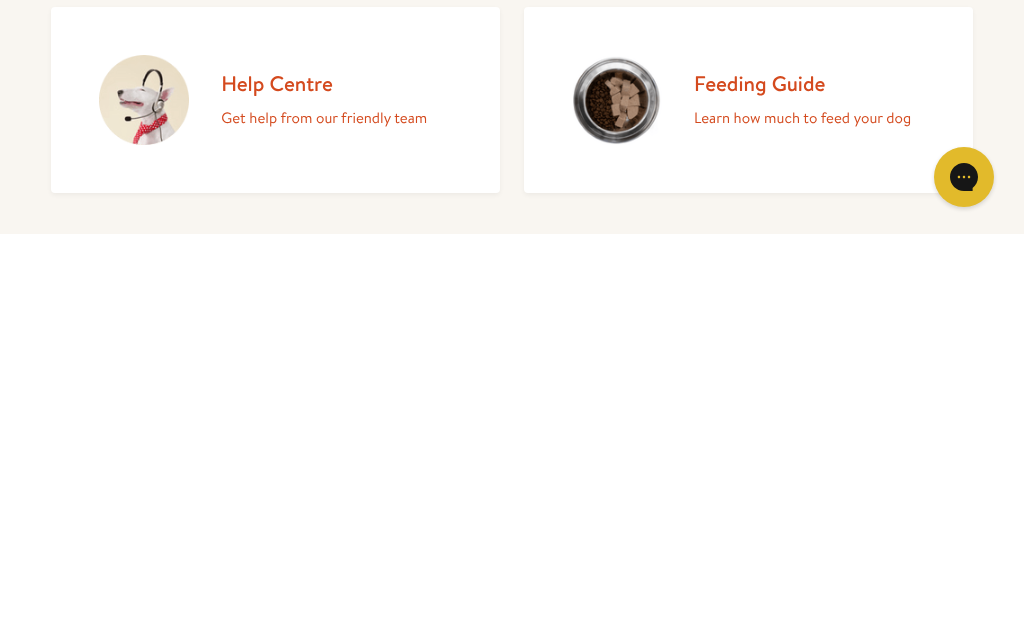scroll, scrollTop: 532, scrollLeft: 0, axis: vertical 